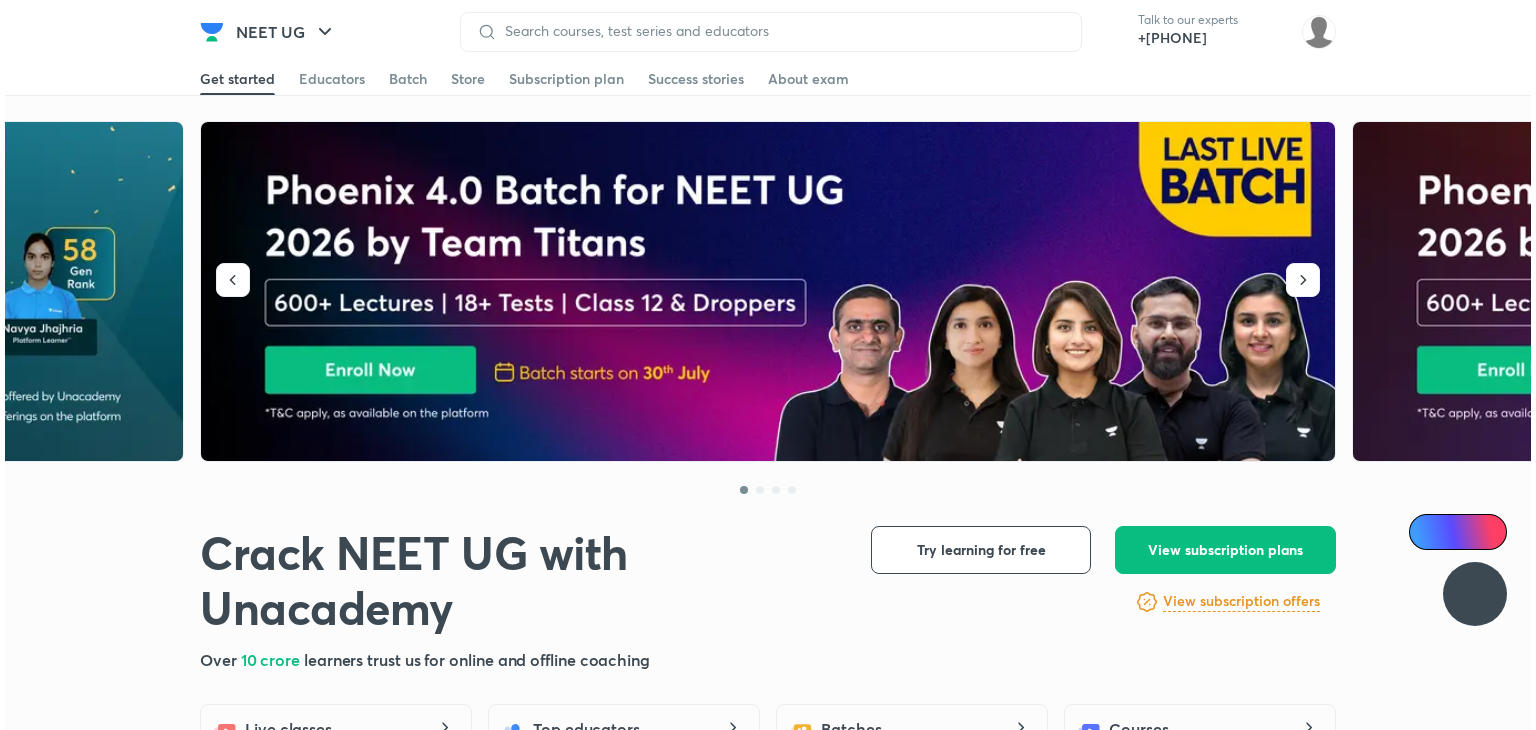 scroll, scrollTop: 0, scrollLeft: 0, axis: both 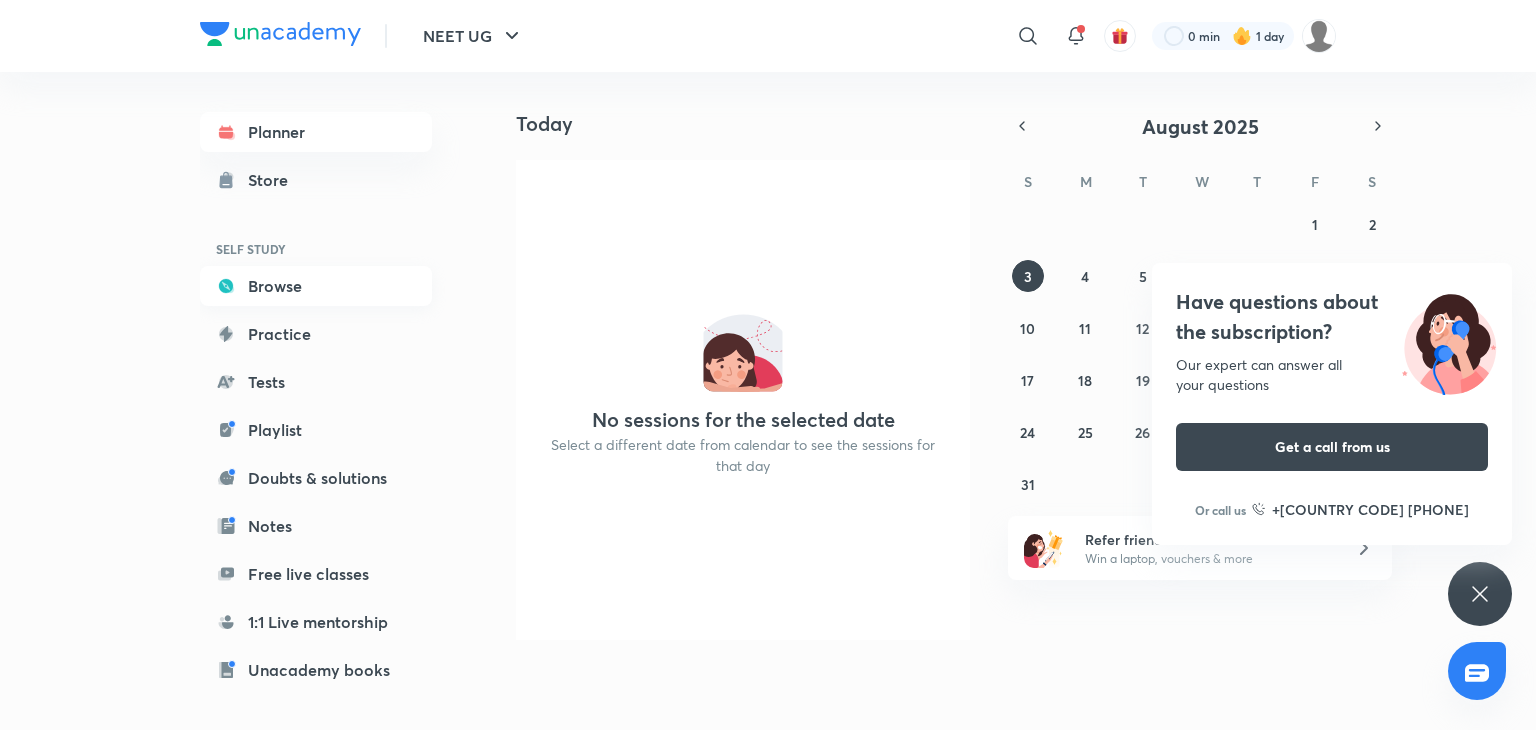 click on "Browse" at bounding box center (316, 286) 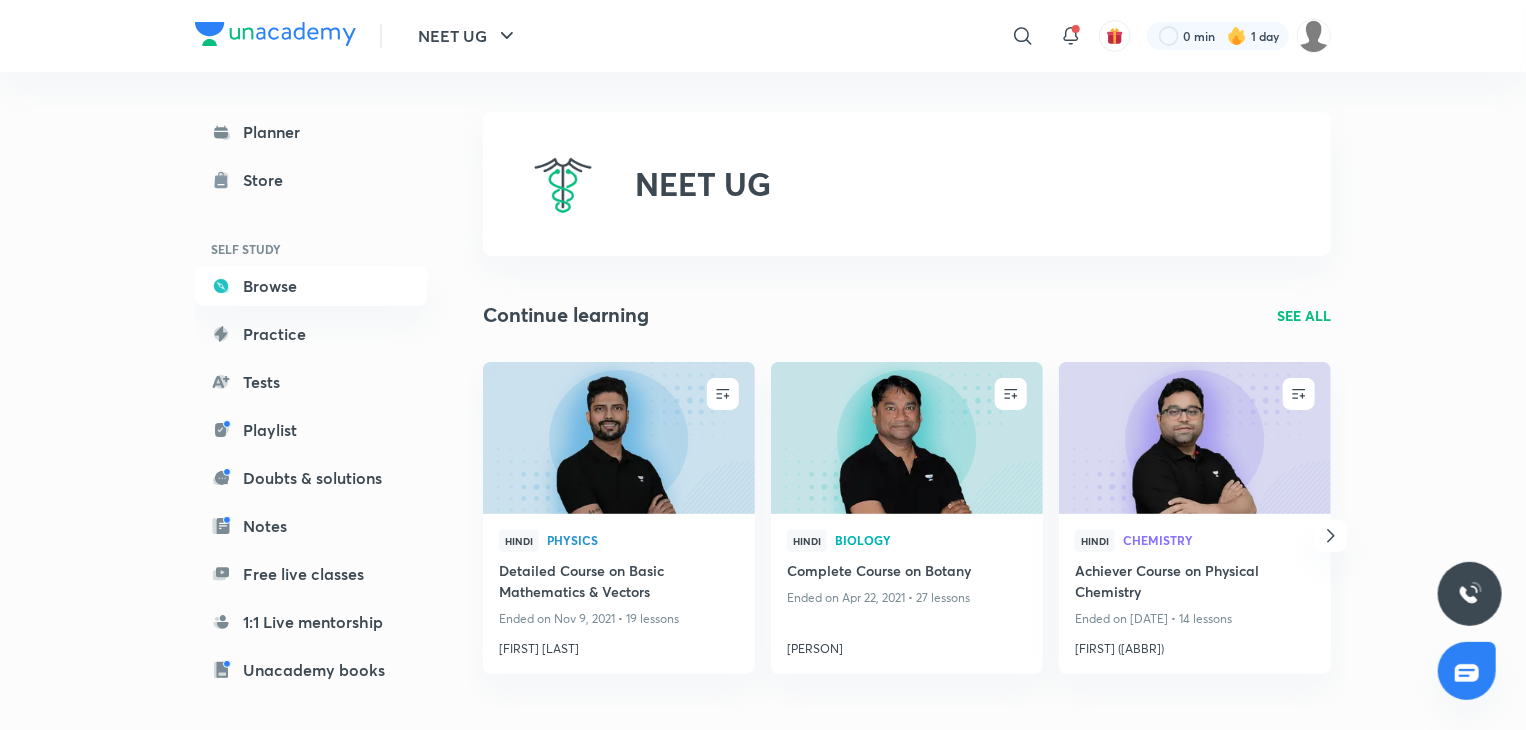 click on "Planner Store SELF STUDY Browse Practice Tests Playlist Doubts & solutions Notes Free live classes 1:1 Live mentorship Unacademy books ME Enrollments Saved" at bounding box center (331, 393) 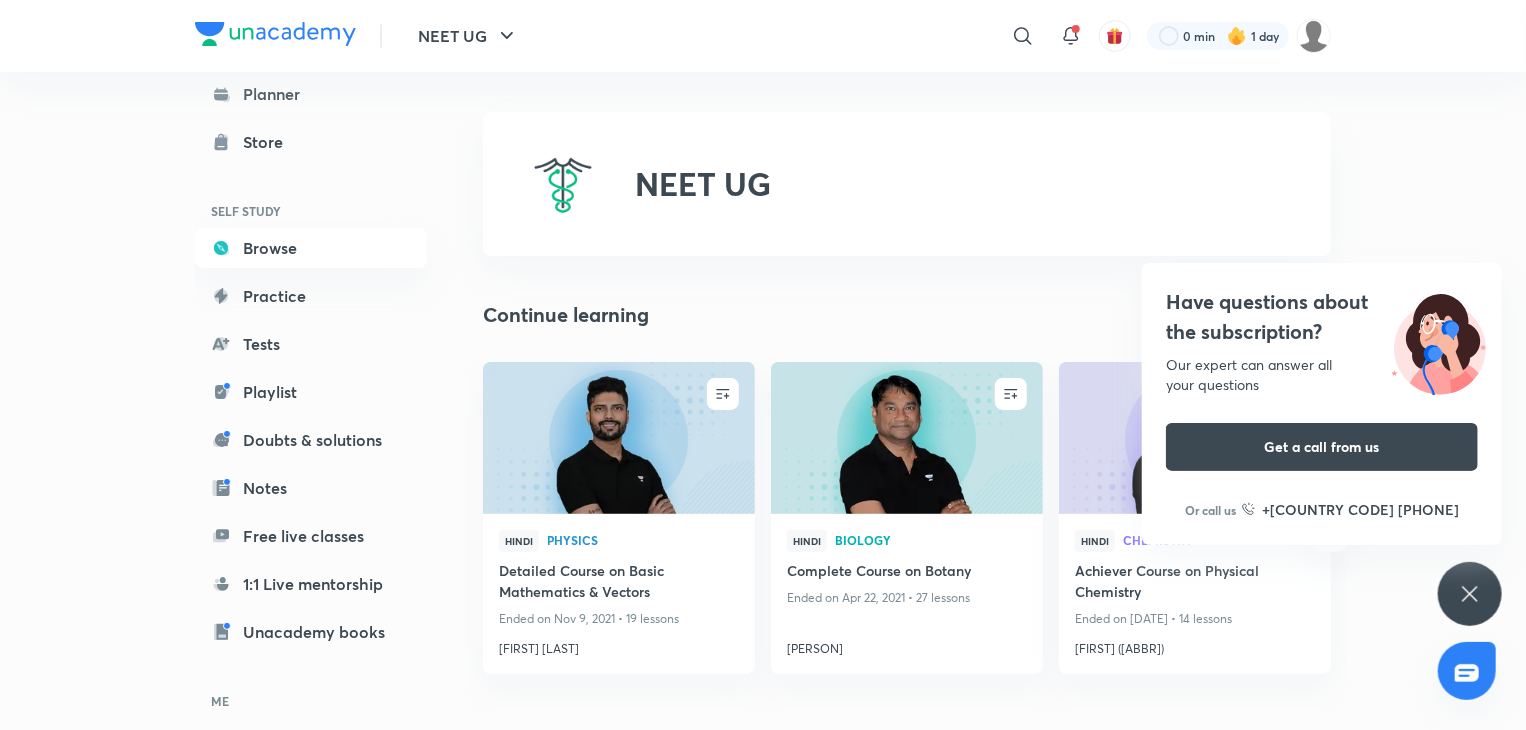 scroll, scrollTop: 40, scrollLeft: 0, axis: vertical 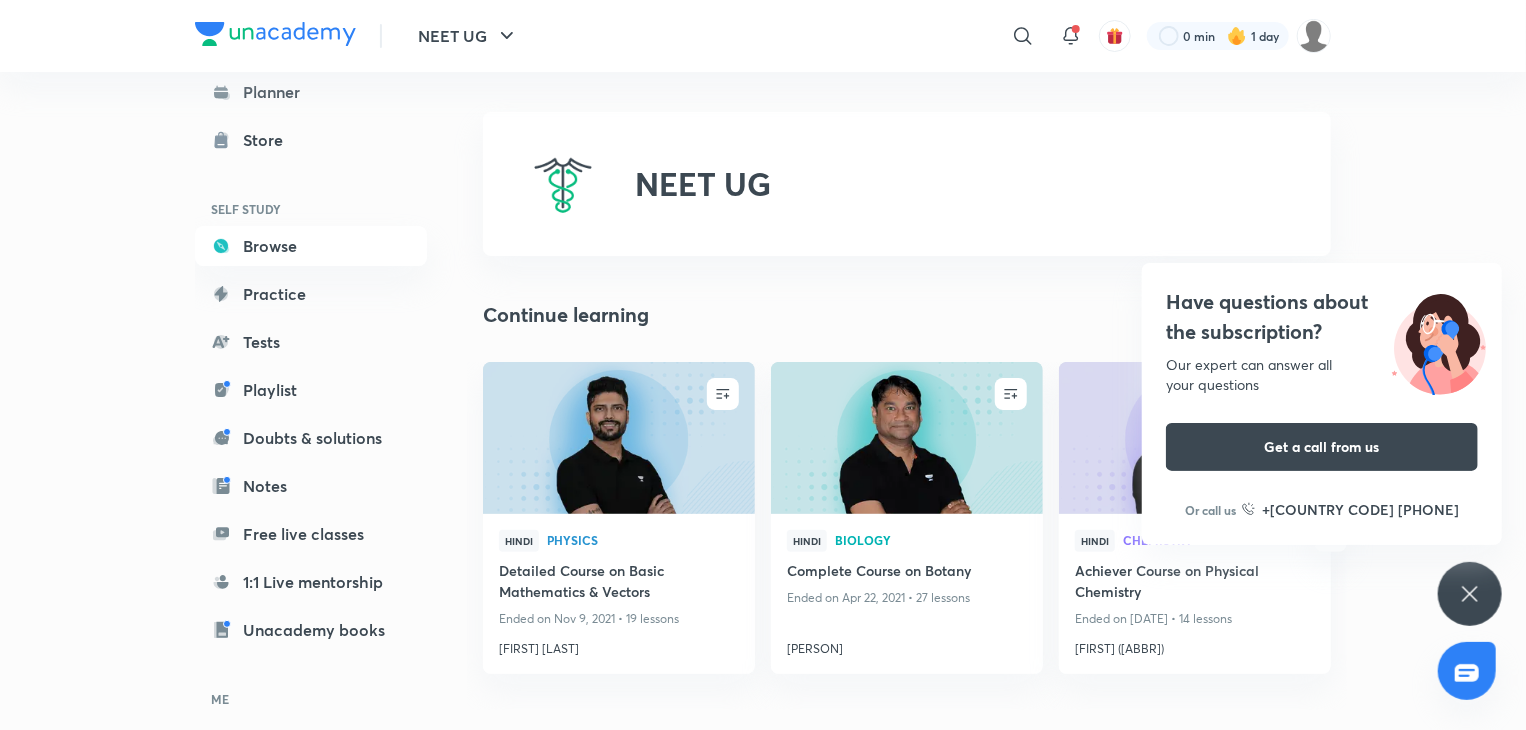 click 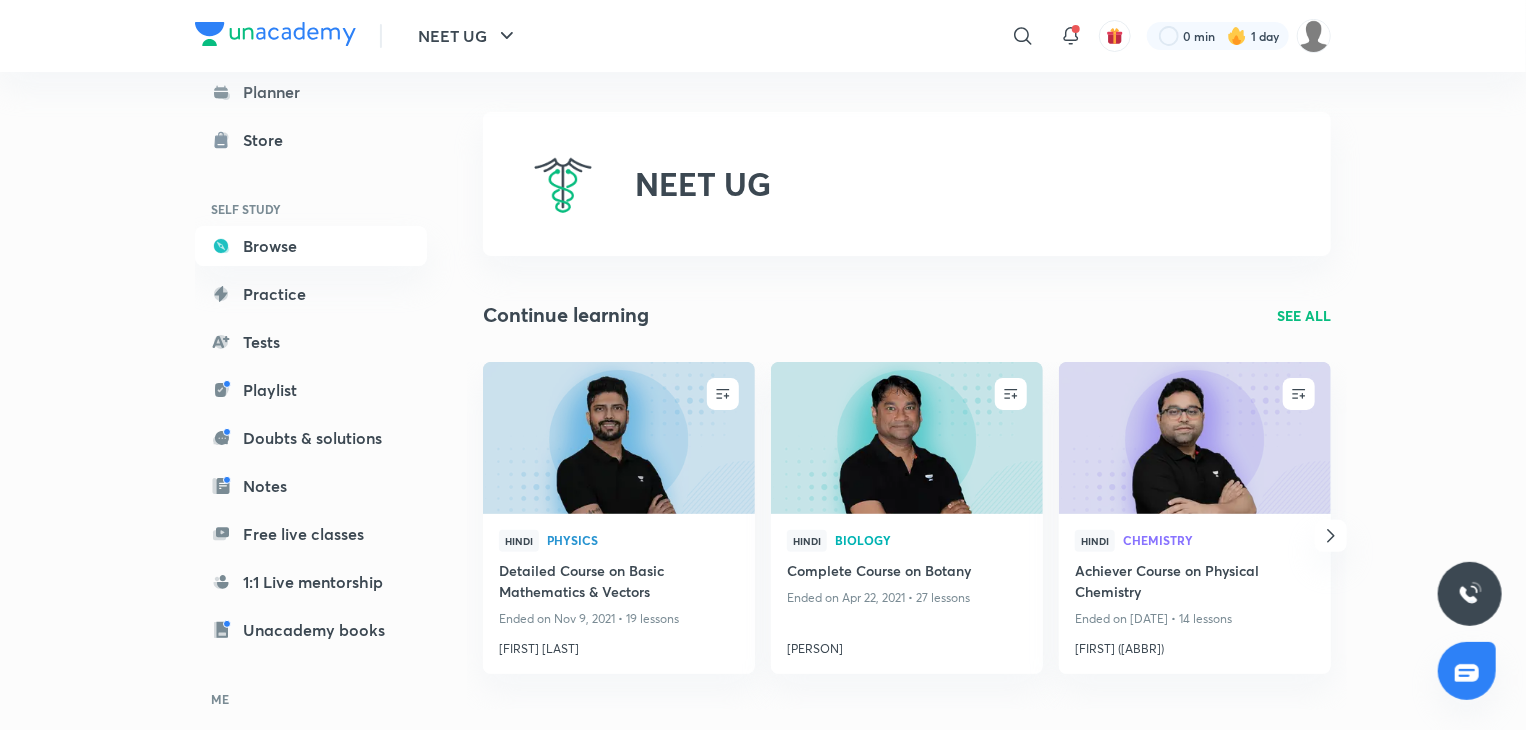 click on "SEE ALL" at bounding box center [1304, 315] 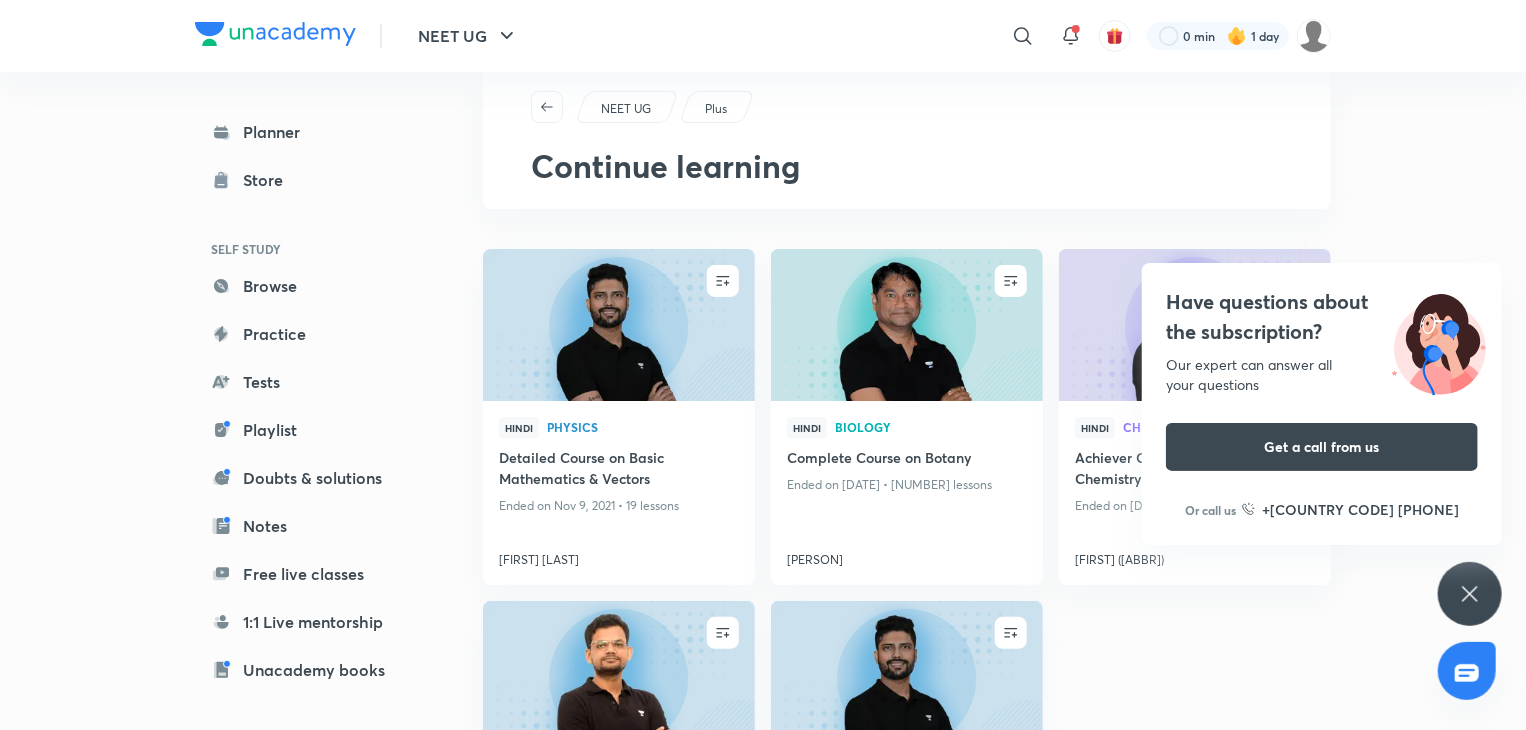 scroll, scrollTop: 0, scrollLeft: 0, axis: both 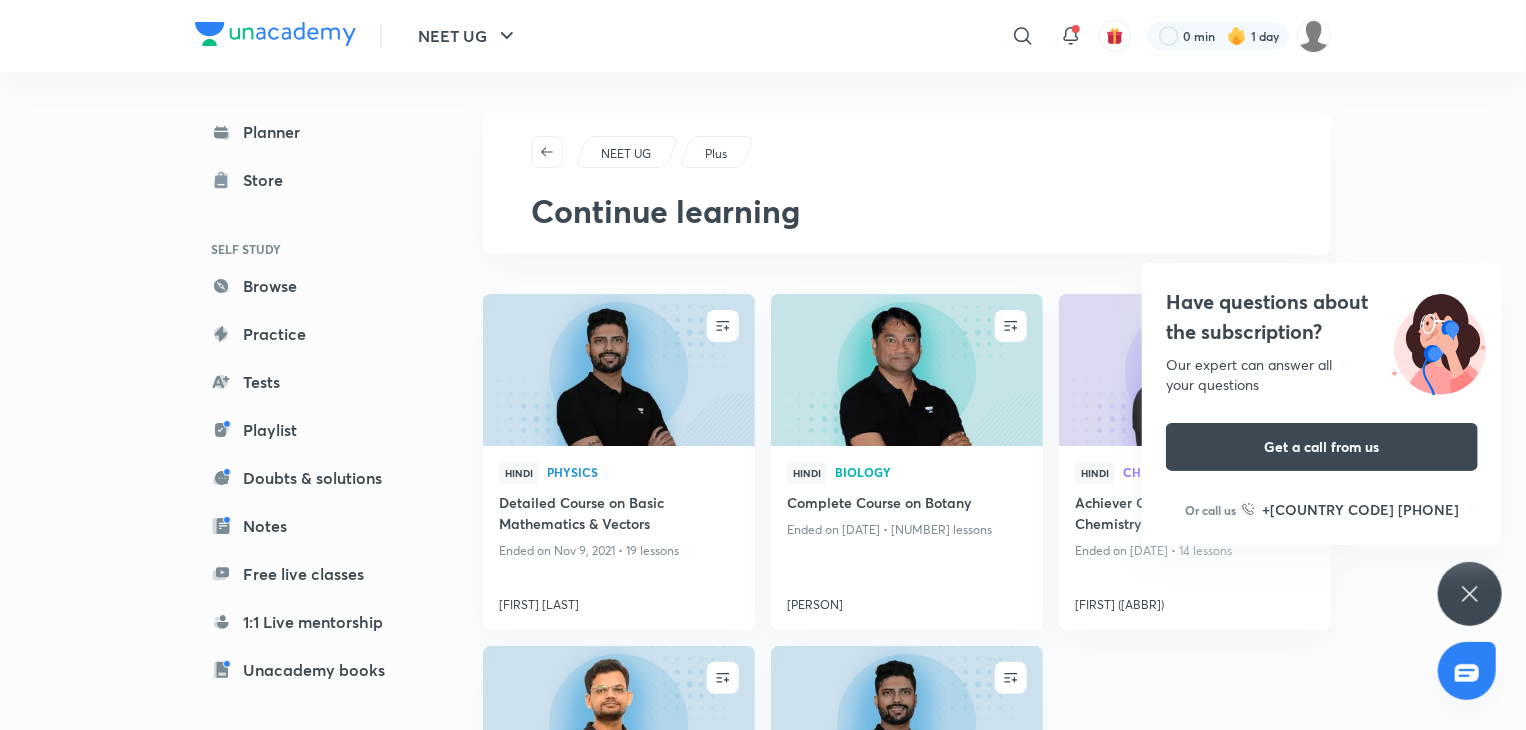 click 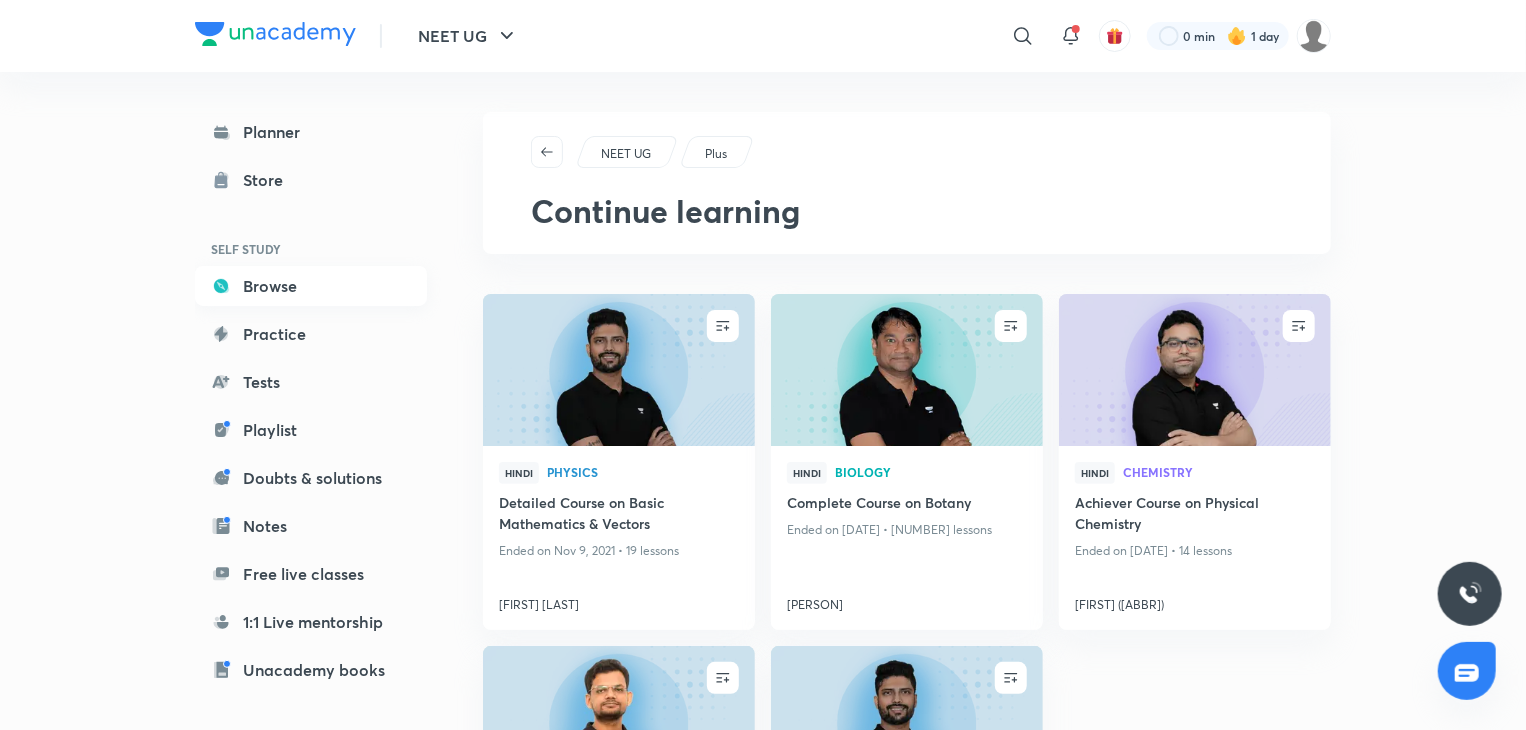 click on "Browse" at bounding box center (311, 286) 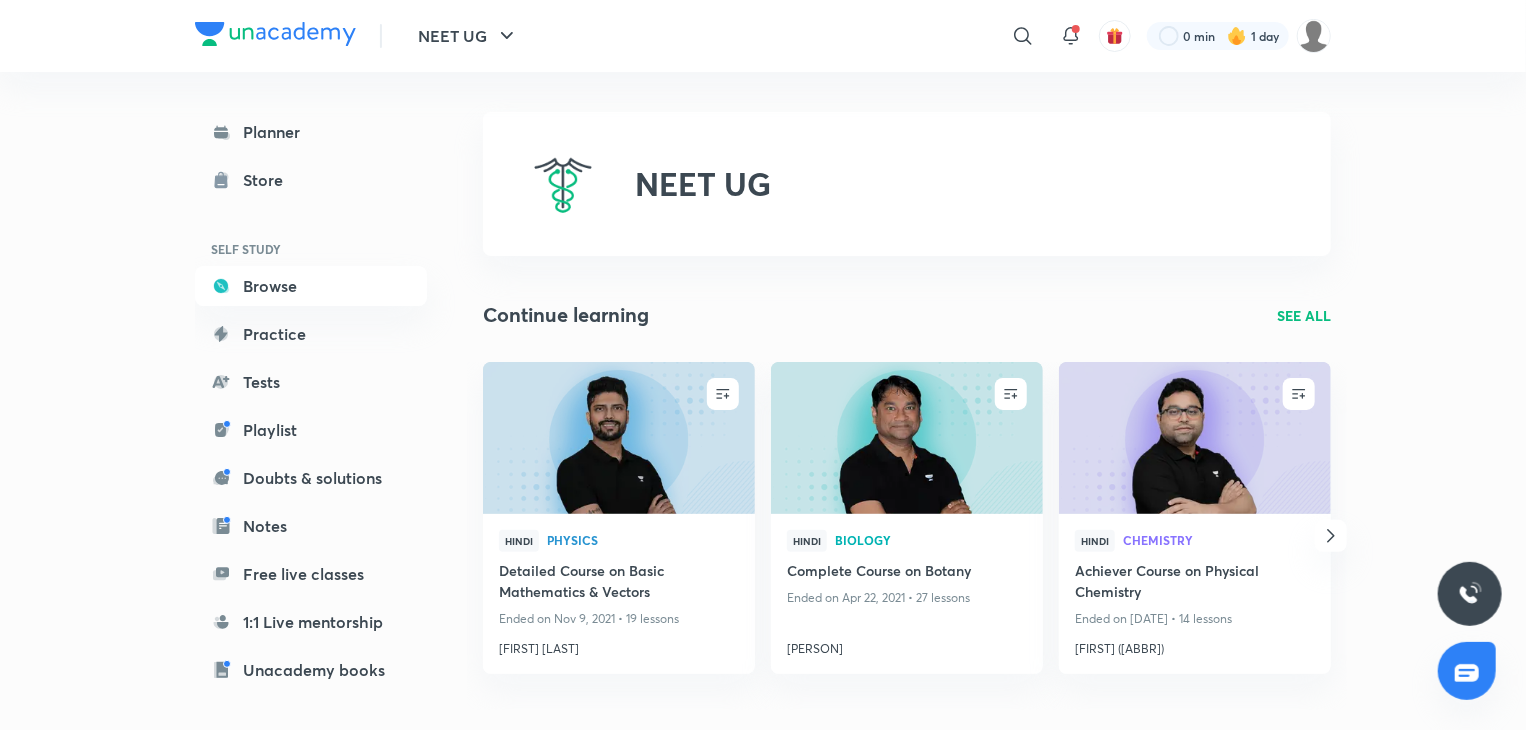 click on "SEE ALL" at bounding box center (1304, 315) 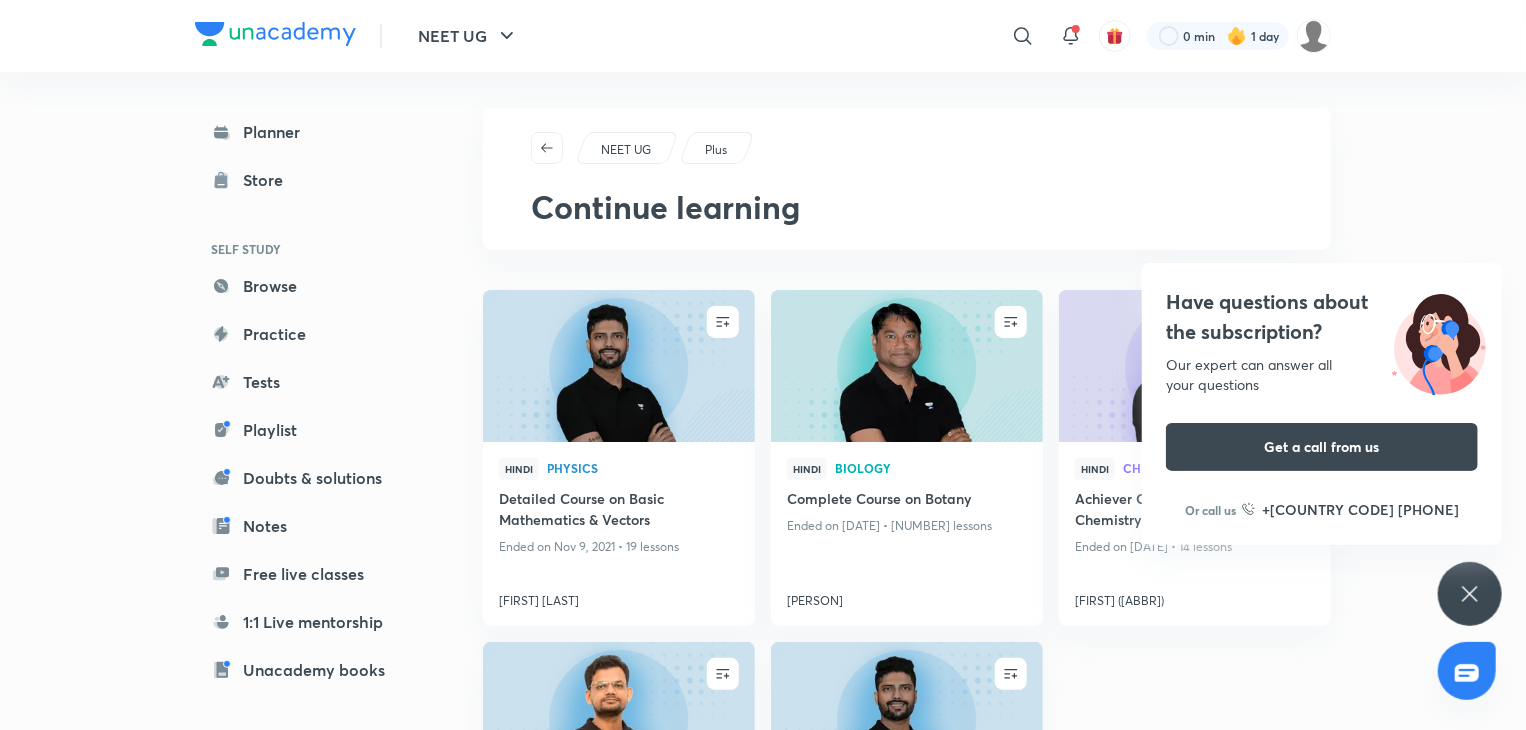 scroll, scrollTop: 0, scrollLeft: 0, axis: both 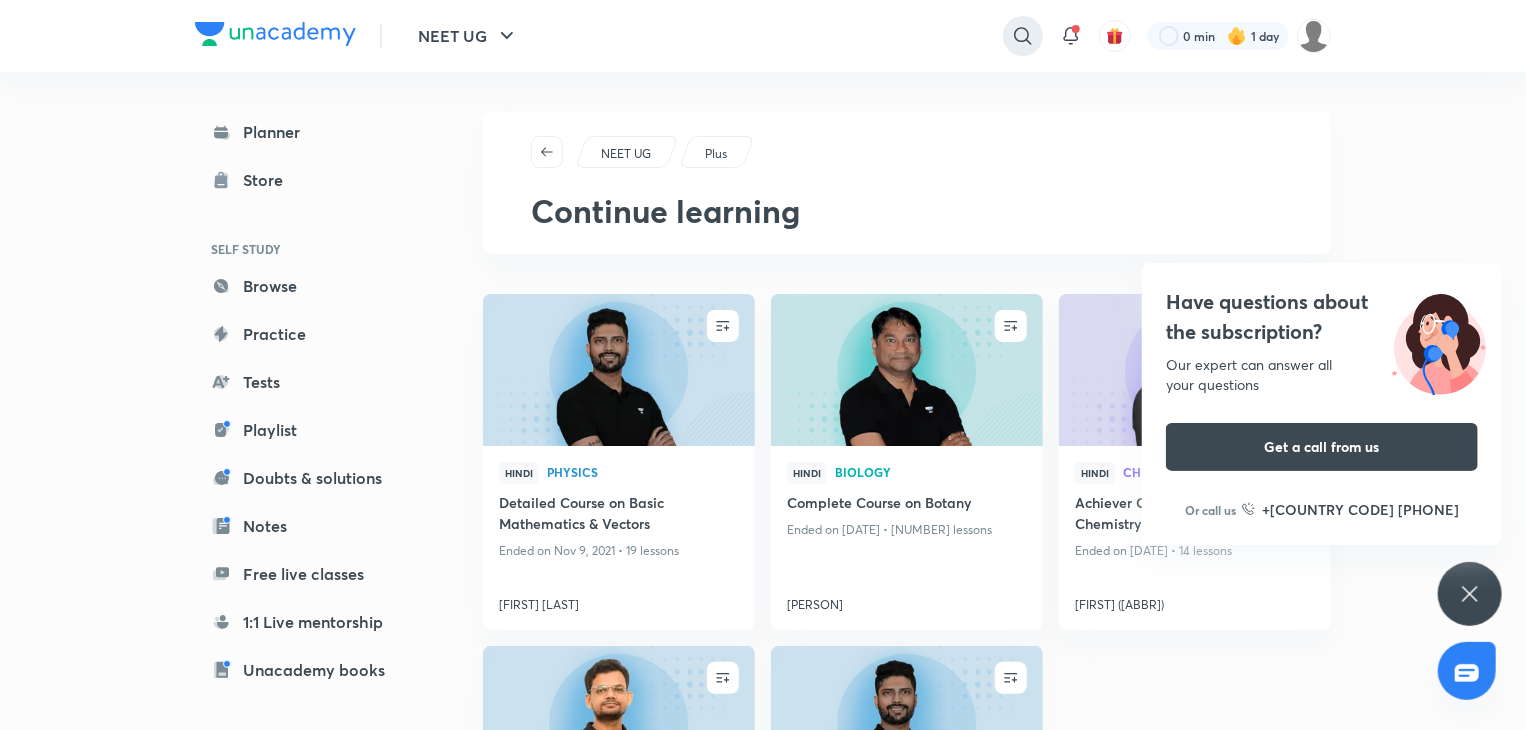 click 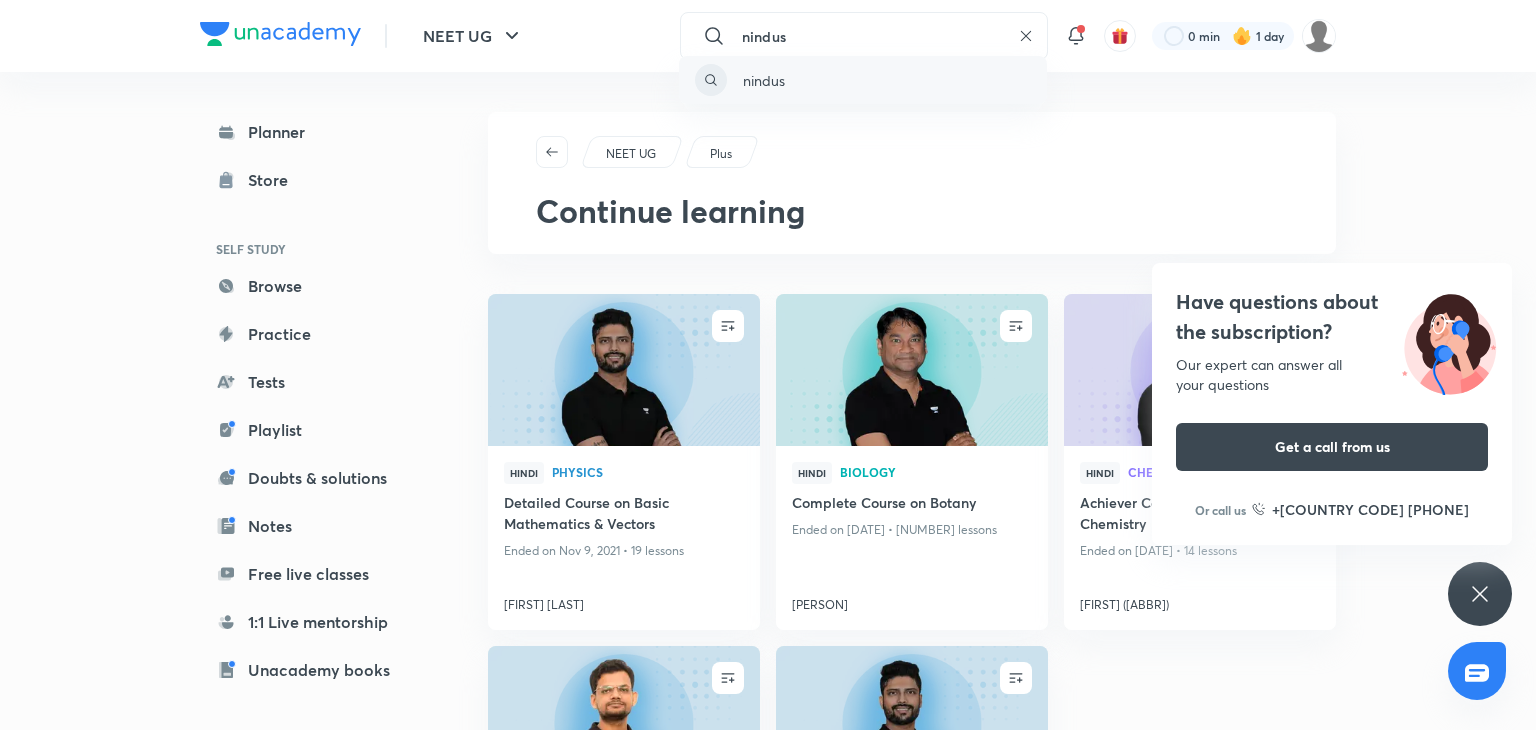 type on "nindus" 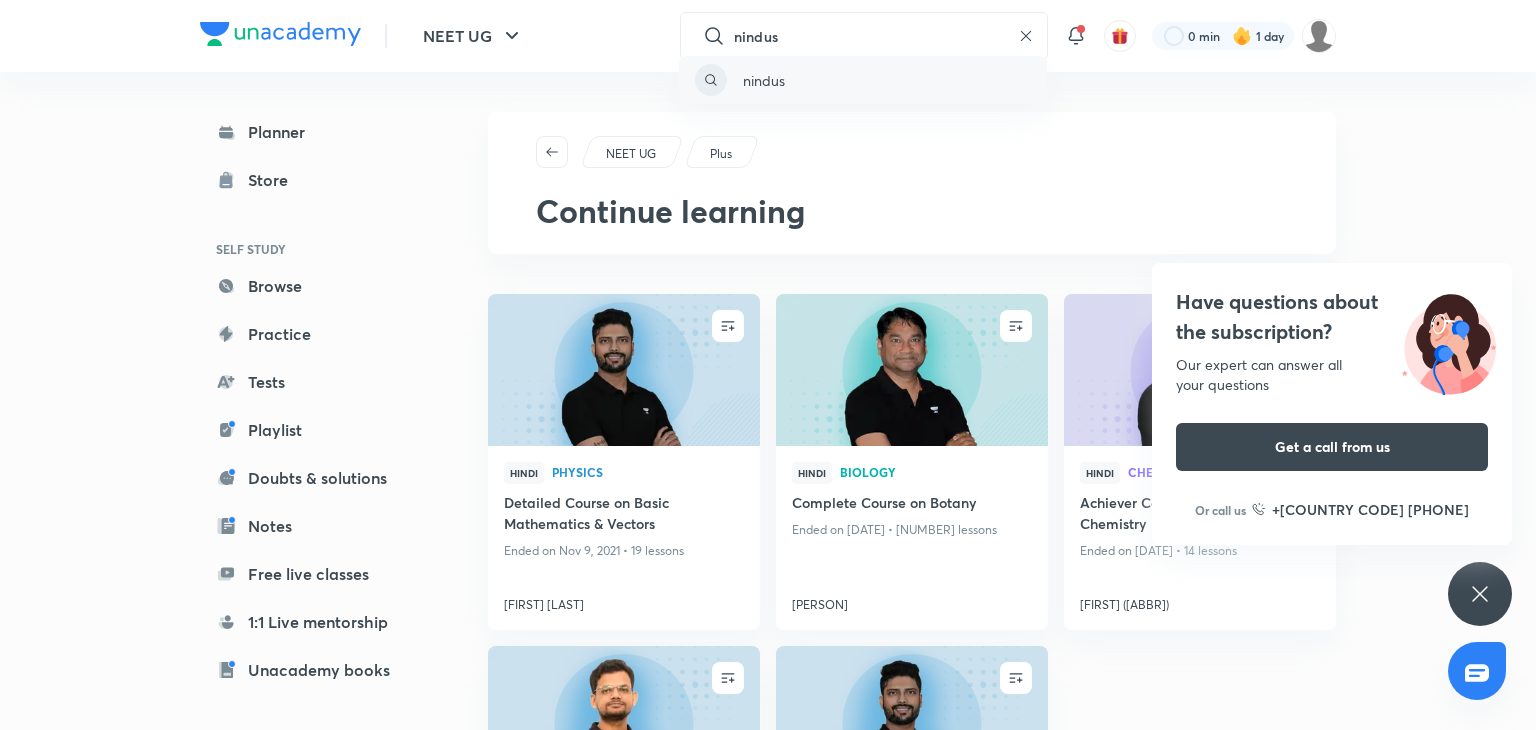 click on "nindus" at bounding box center [764, 80] 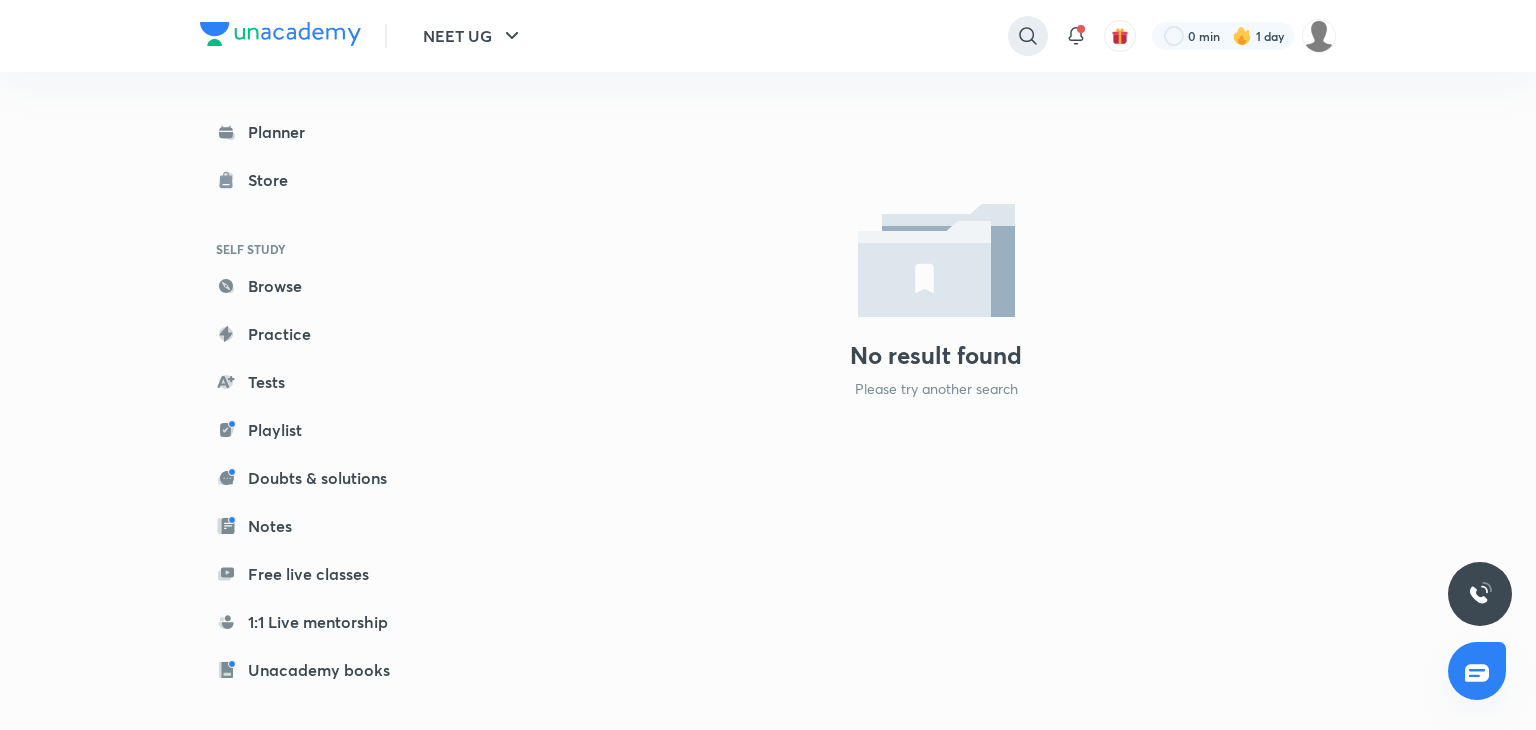 click 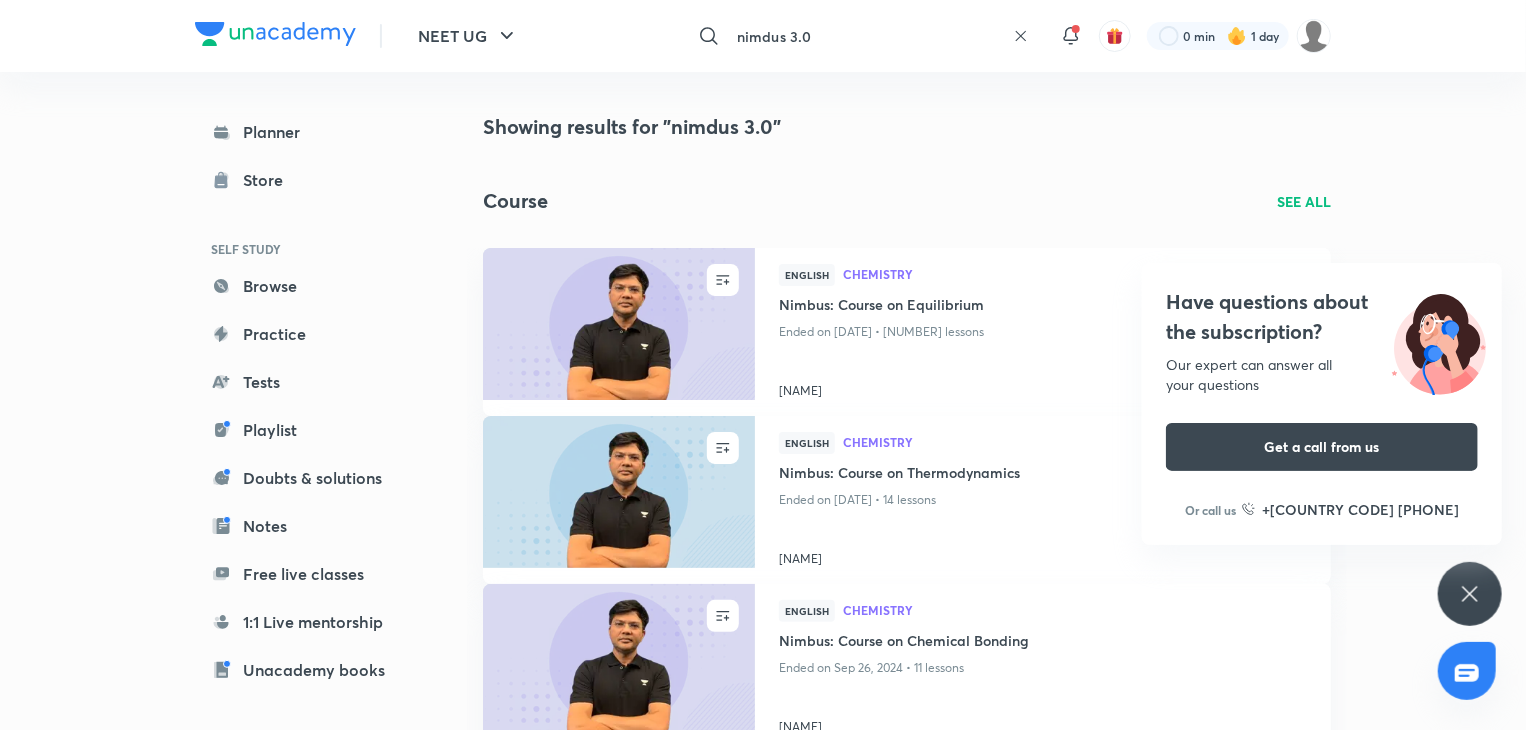 click on "nimdus 3.0" at bounding box center [867, 36] 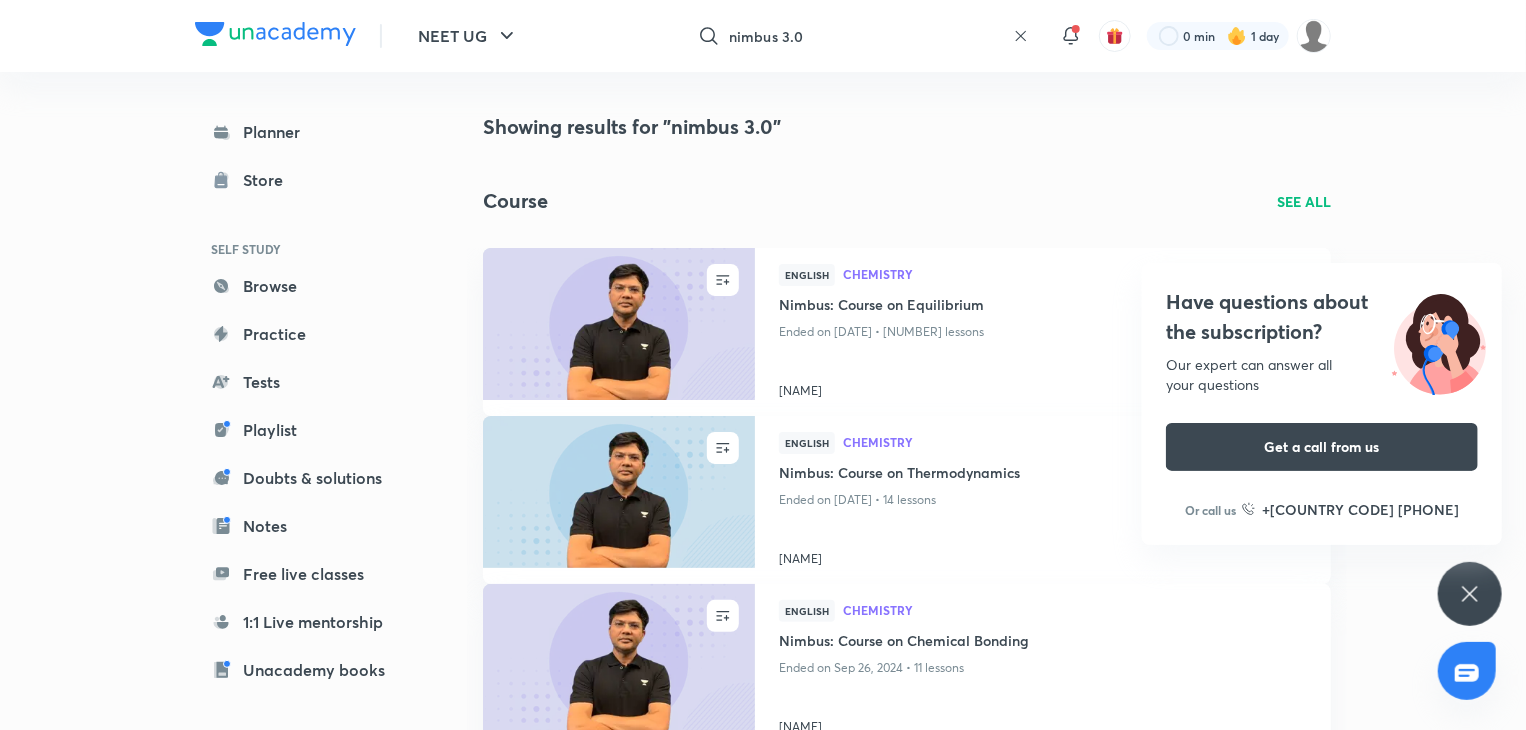 click 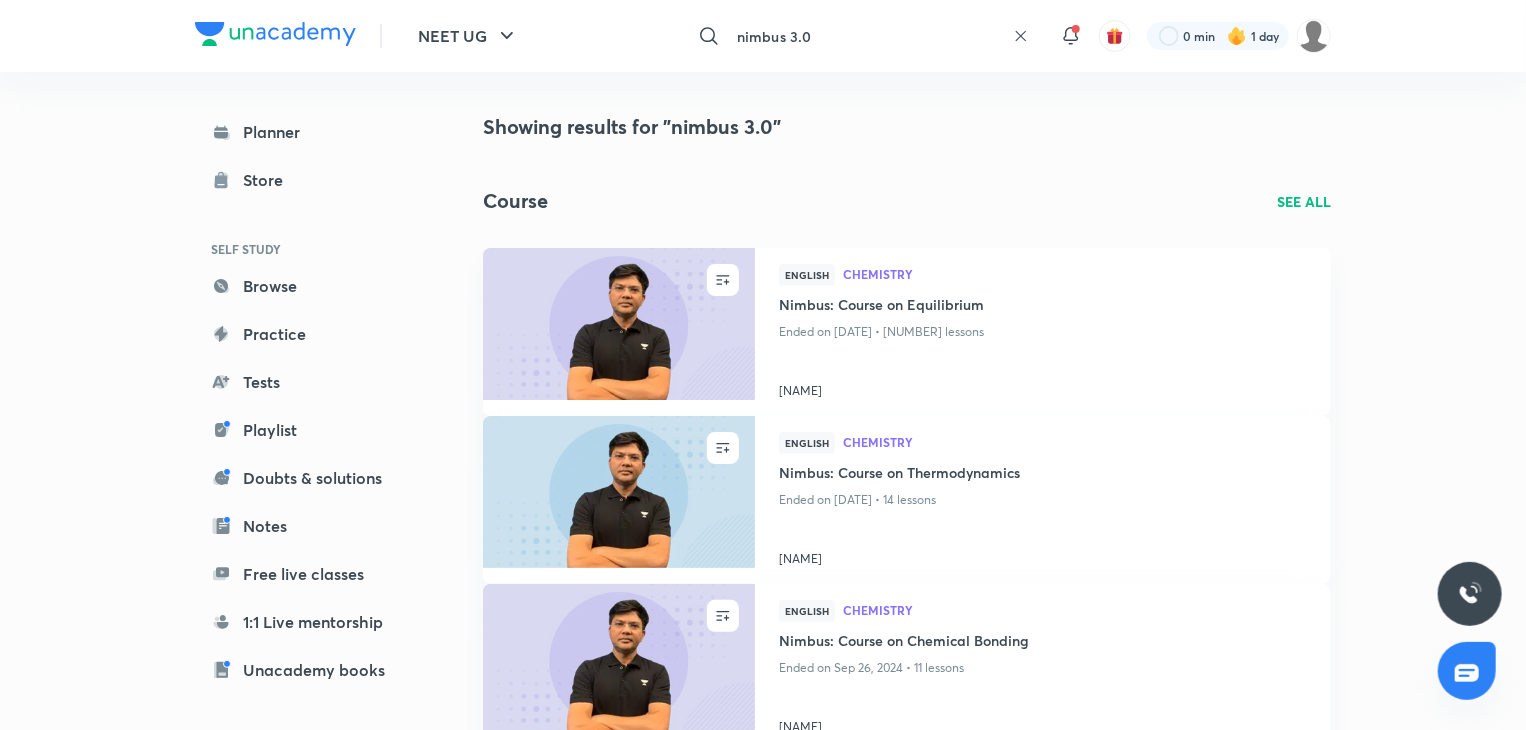 click on "nimbus 3.0" at bounding box center [867, 36] 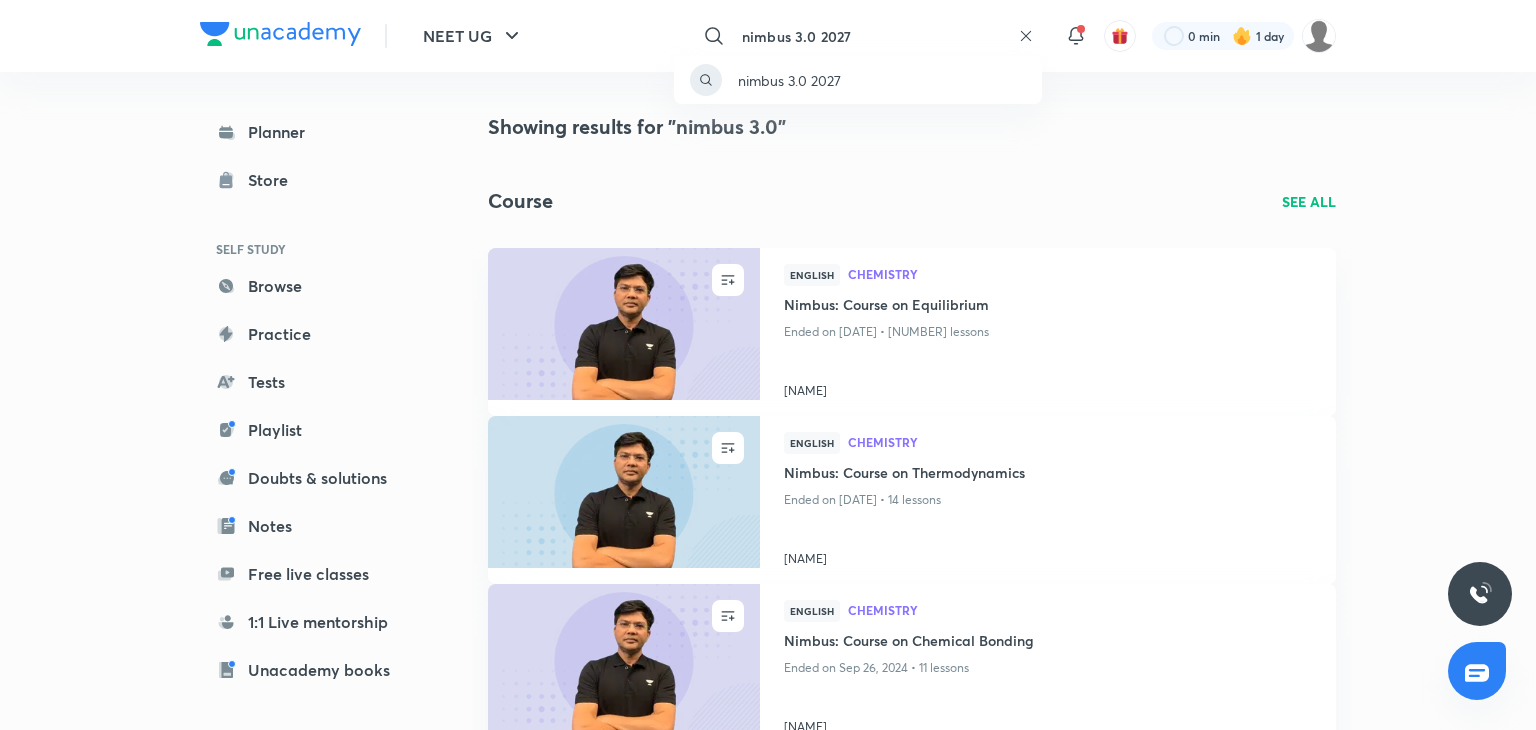 type on "nimbus 3.0 2027" 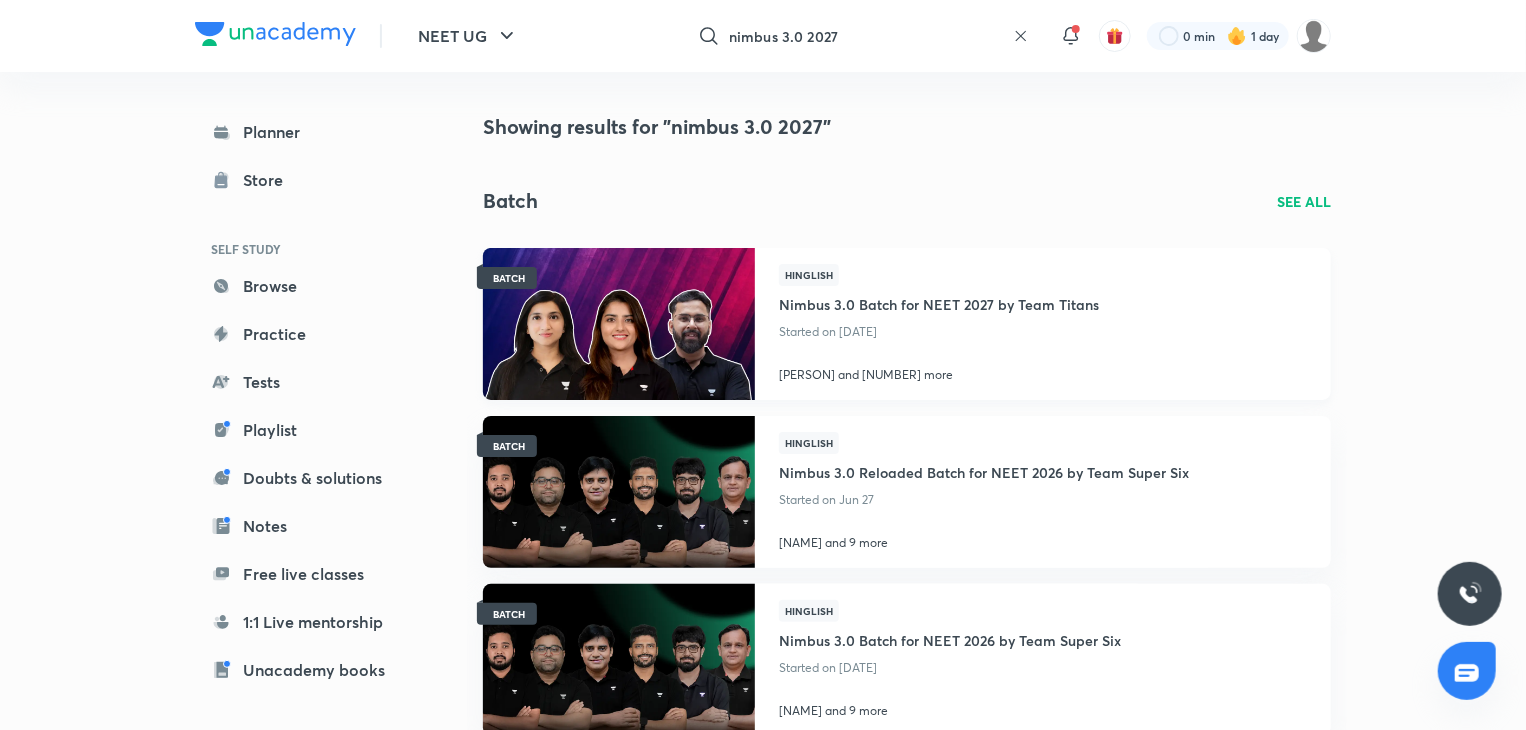 click on "Nimbus 3.0 Batch for NEET 2027 by Team Titans" at bounding box center [939, 302] 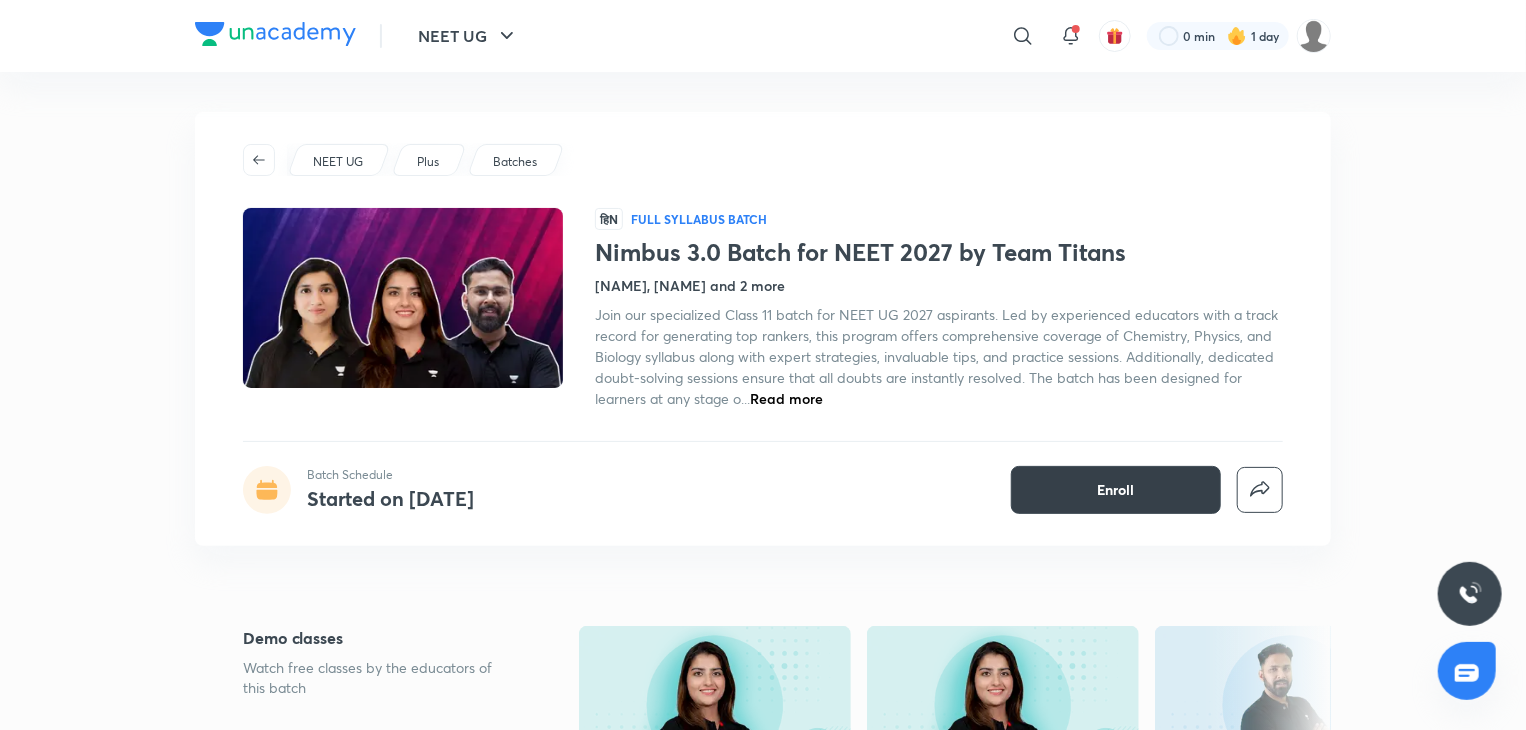 click on "Enroll" at bounding box center [1116, 490] 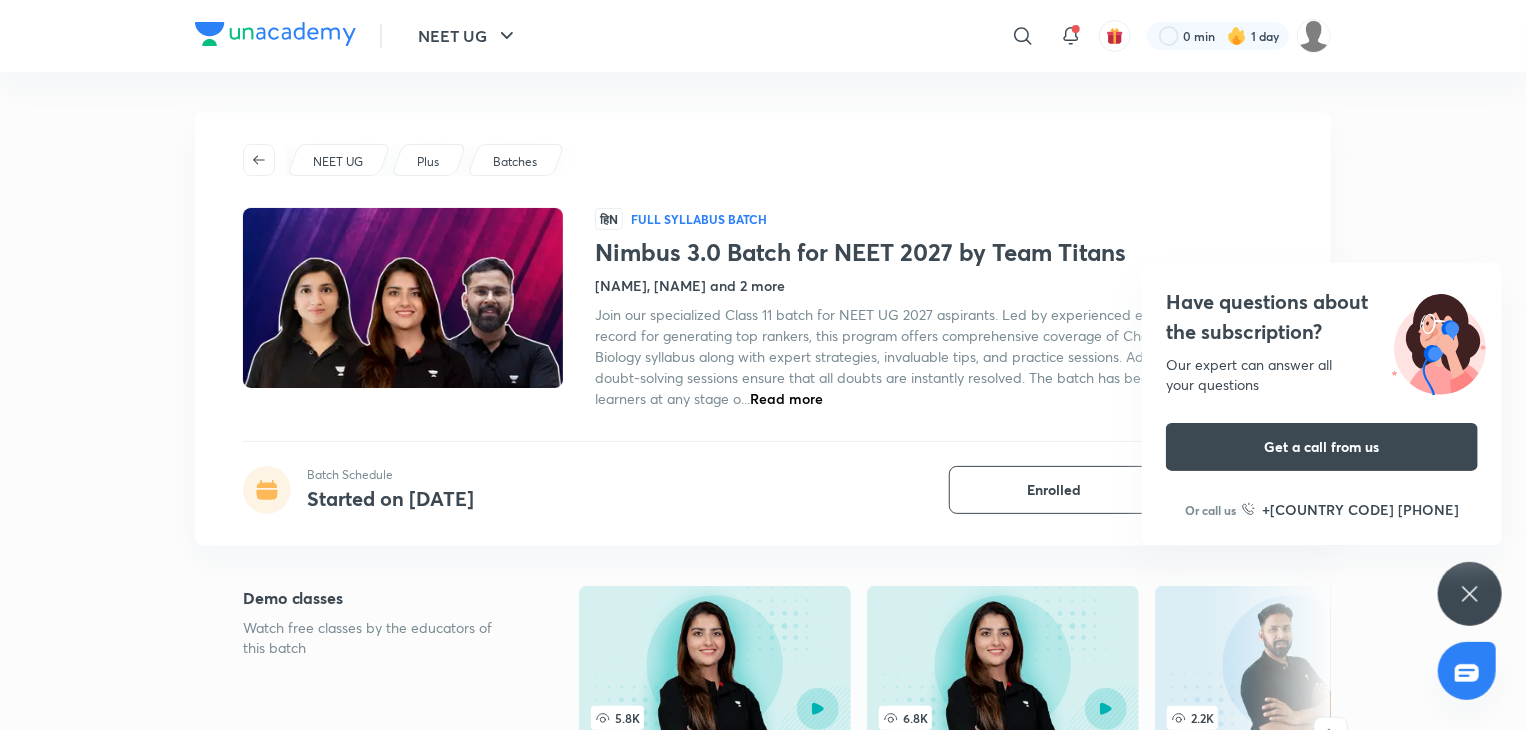 click 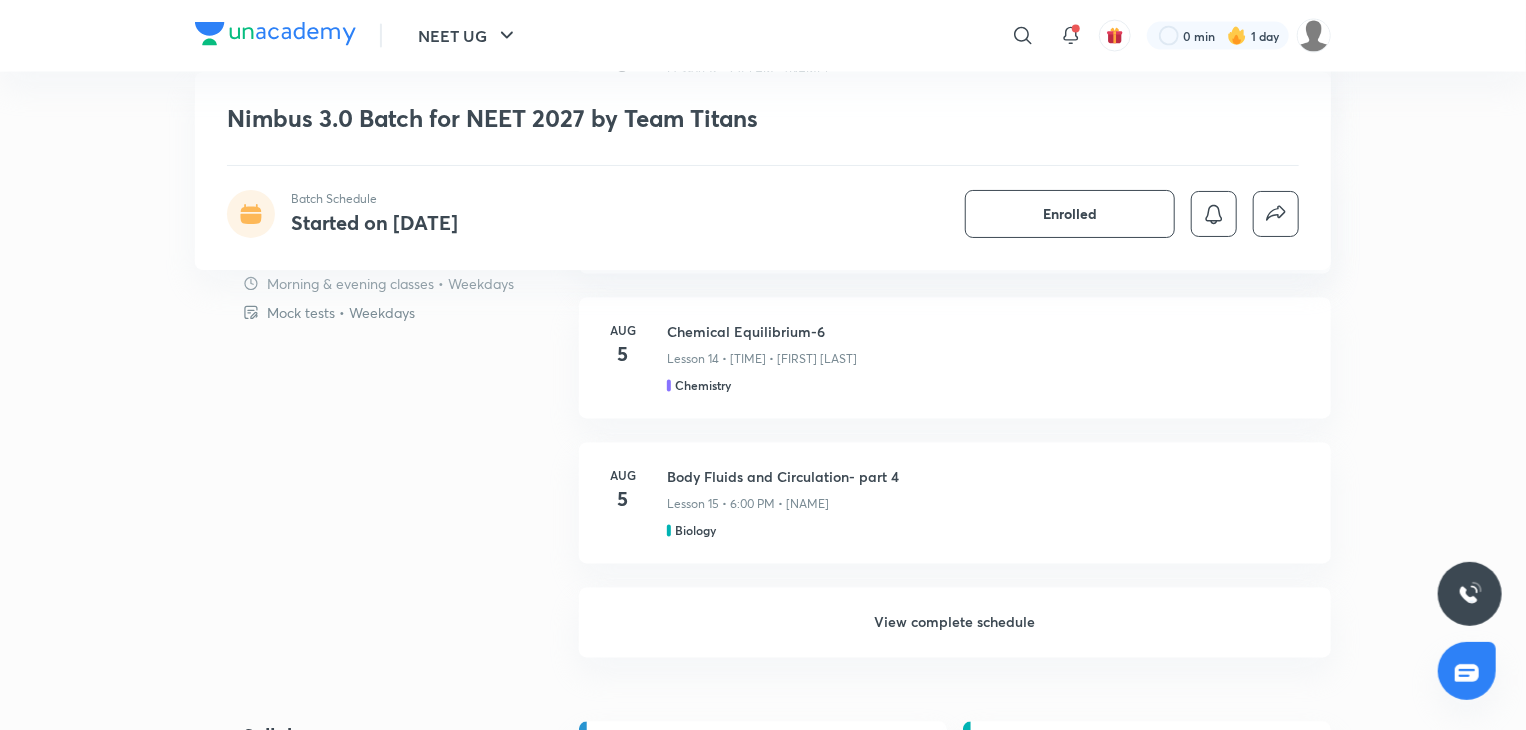scroll, scrollTop: 1720, scrollLeft: 0, axis: vertical 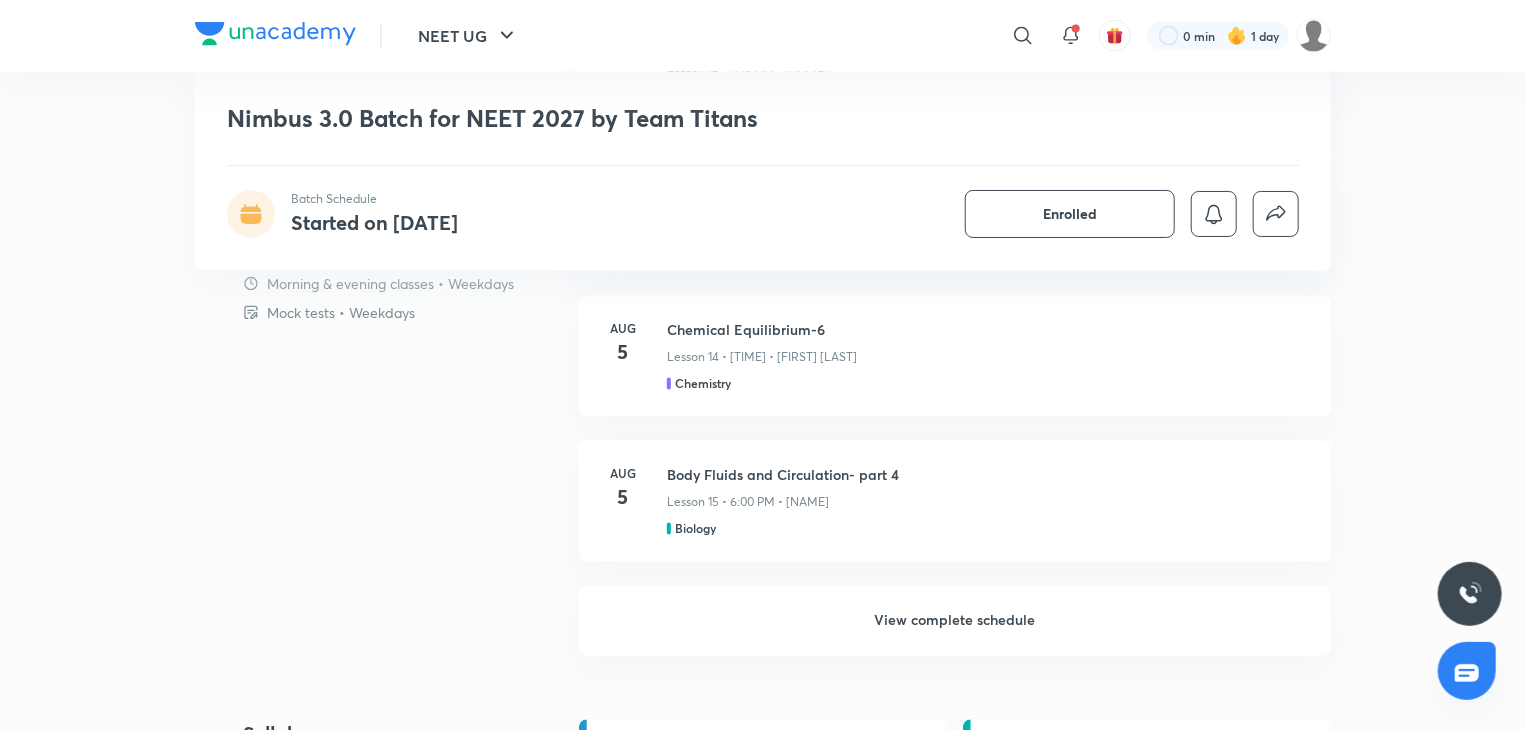click on "View complete schedule" at bounding box center (955, 621) 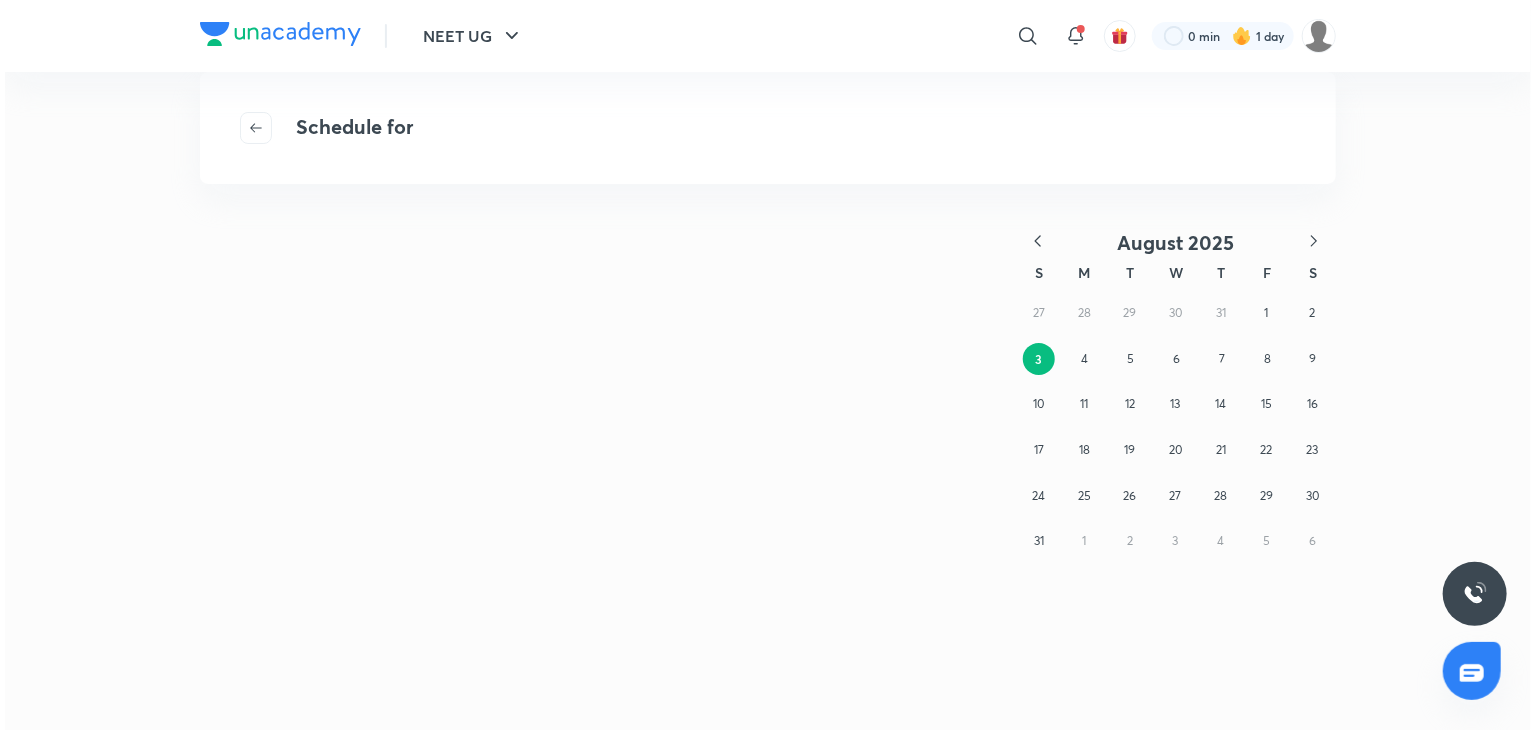 scroll, scrollTop: 0, scrollLeft: 0, axis: both 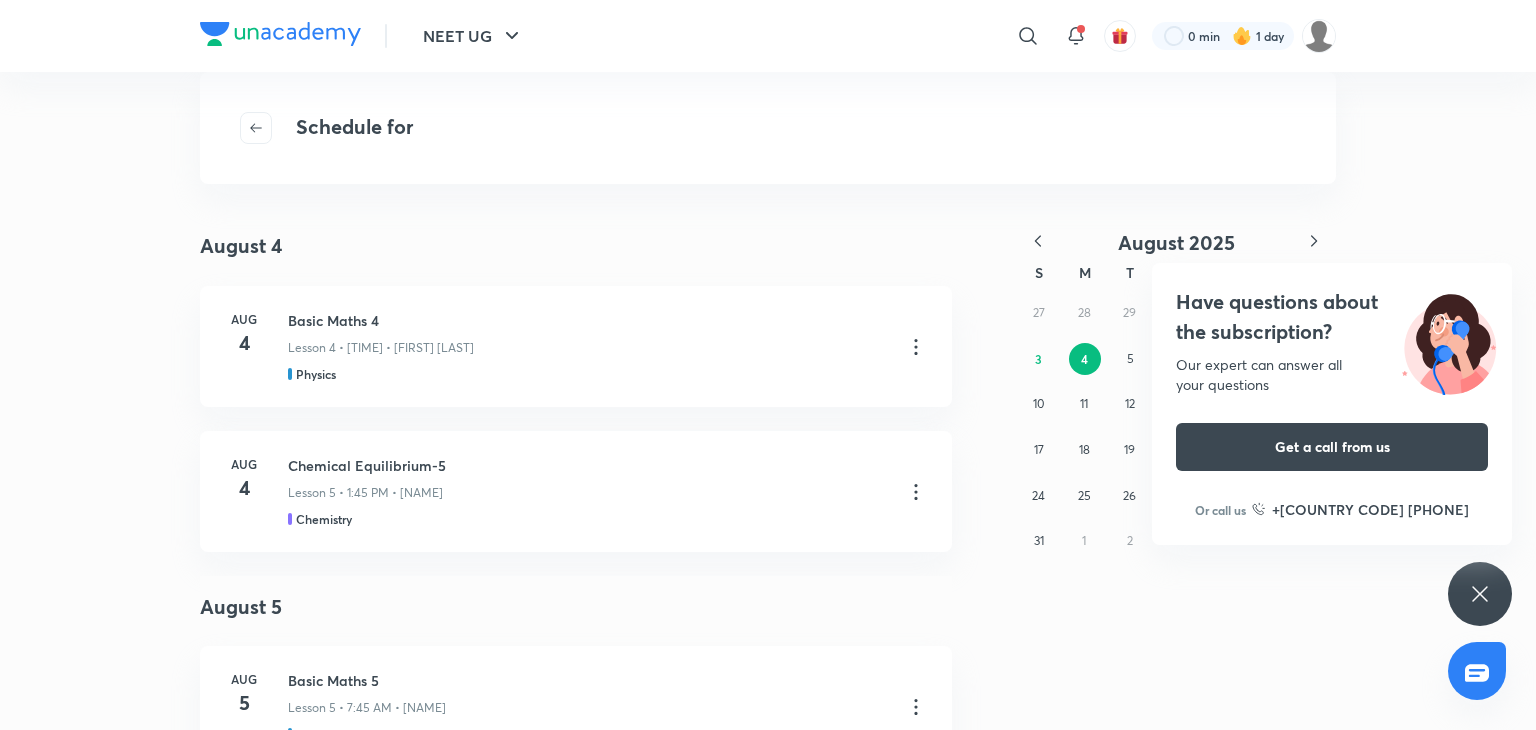 click 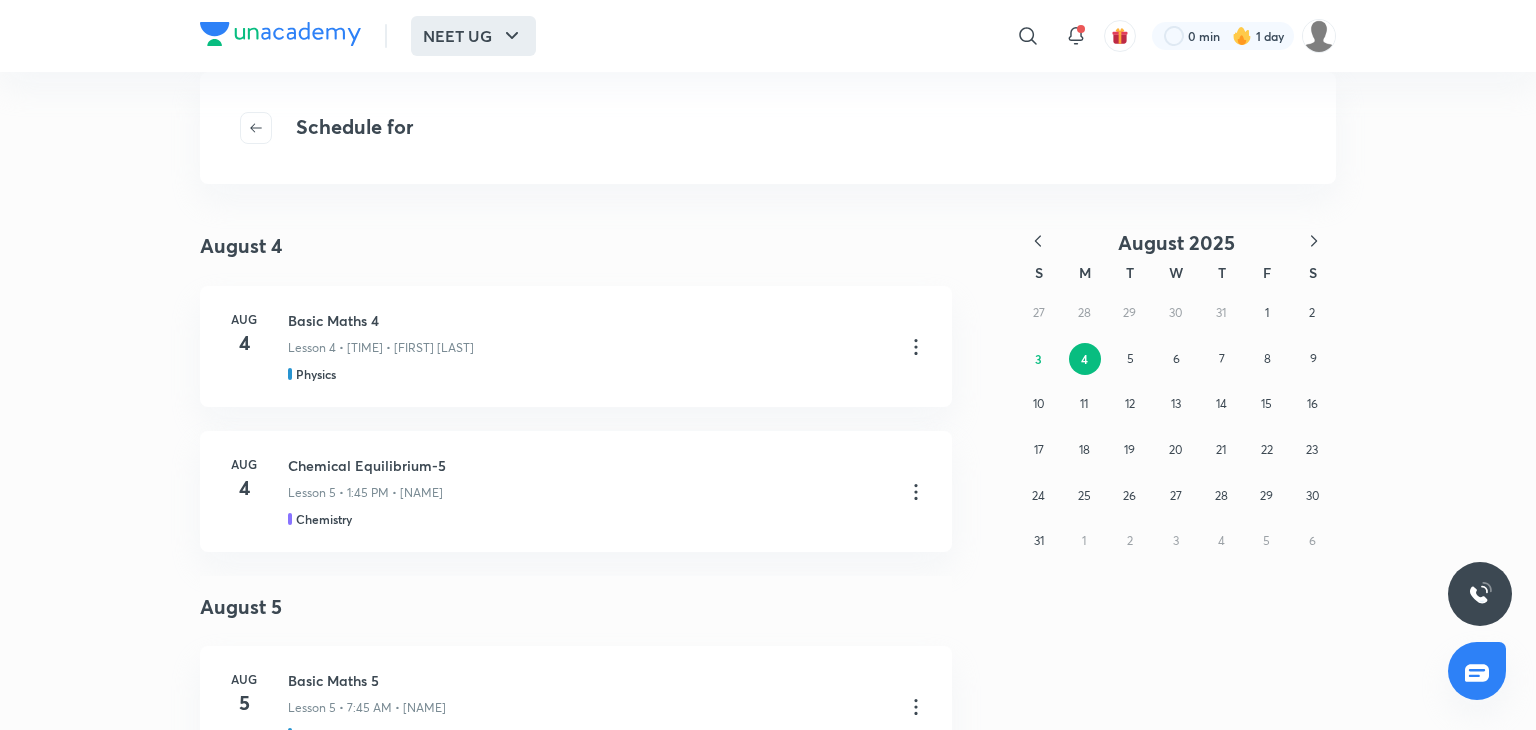 click on "NEET UG" at bounding box center [473, 36] 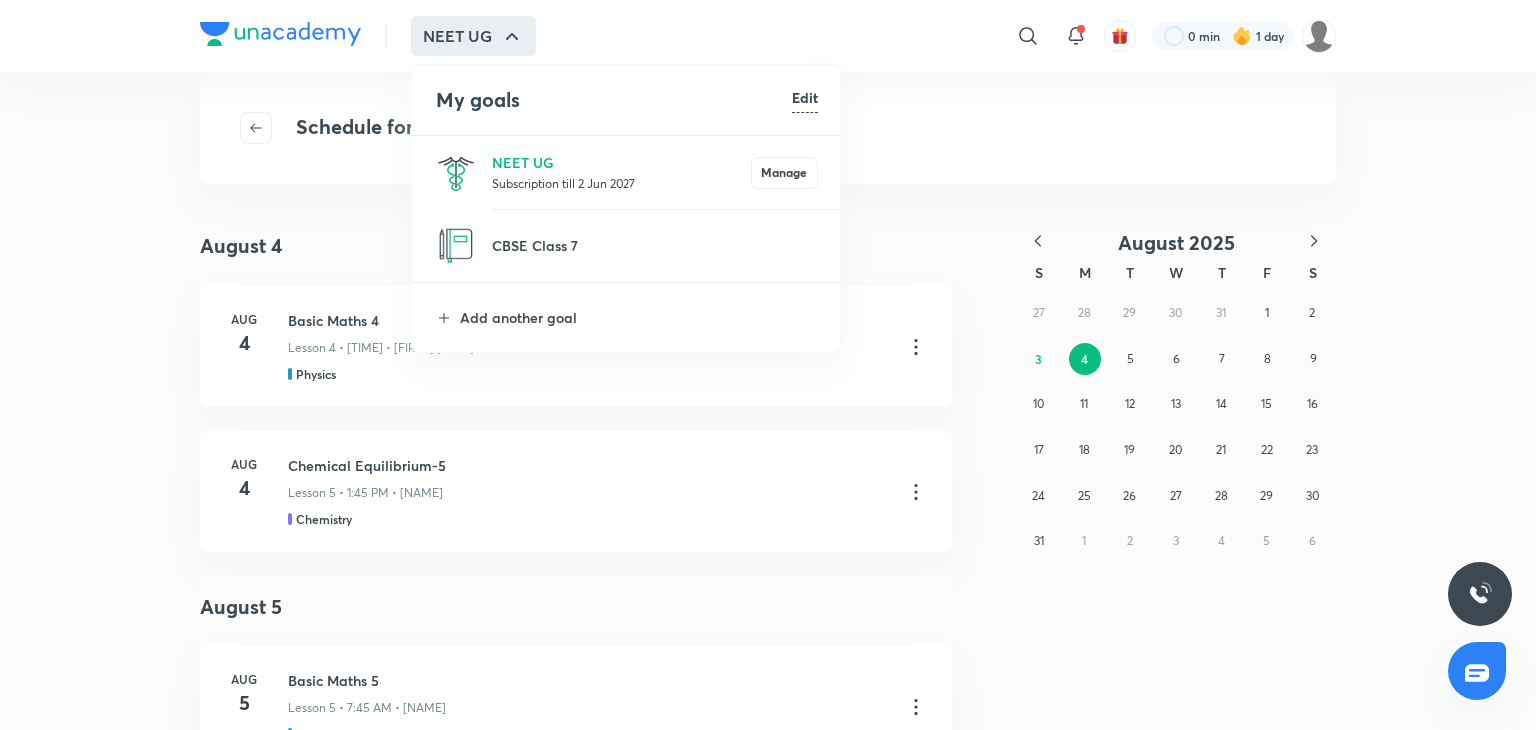 click at bounding box center [768, 365] 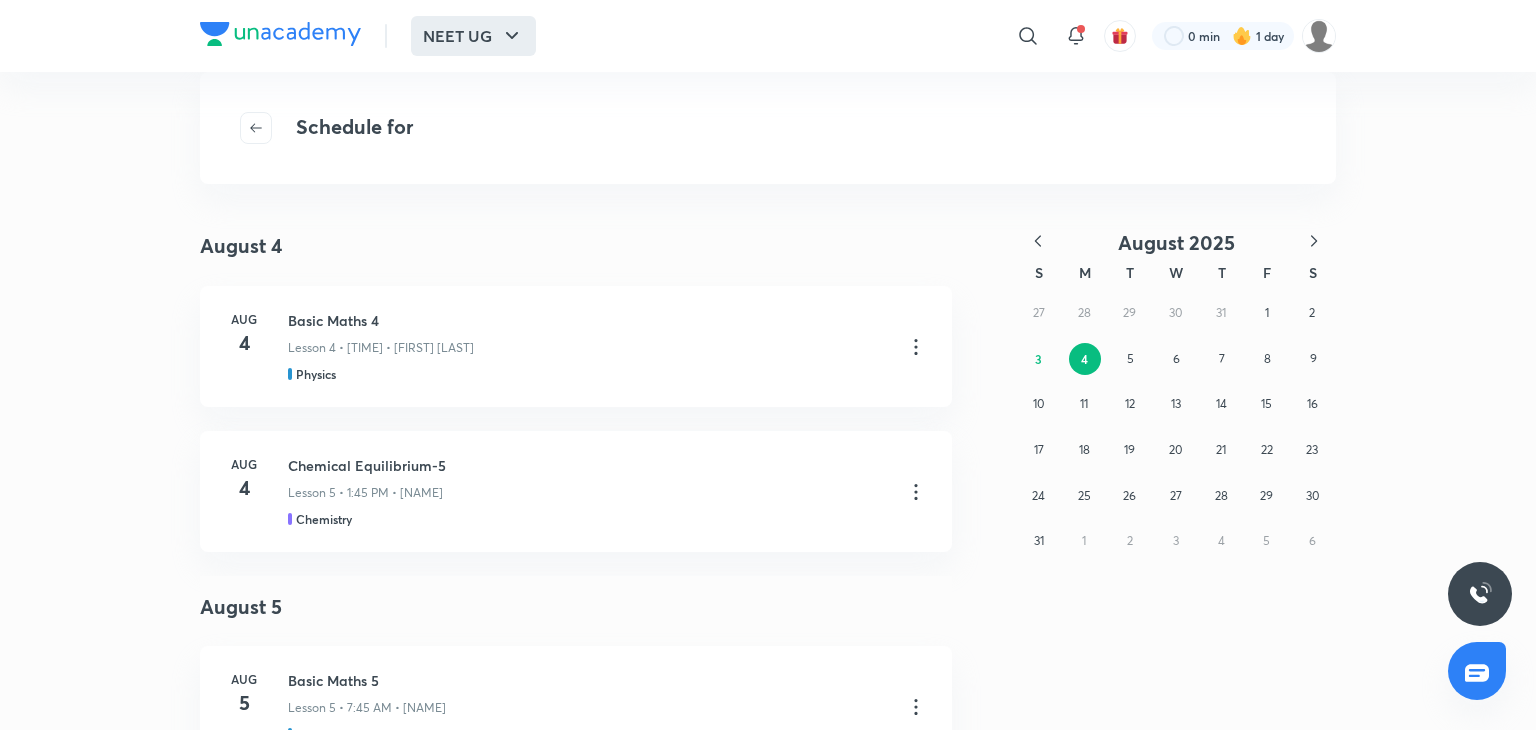 click on "NEET UG" at bounding box center [473, 36] 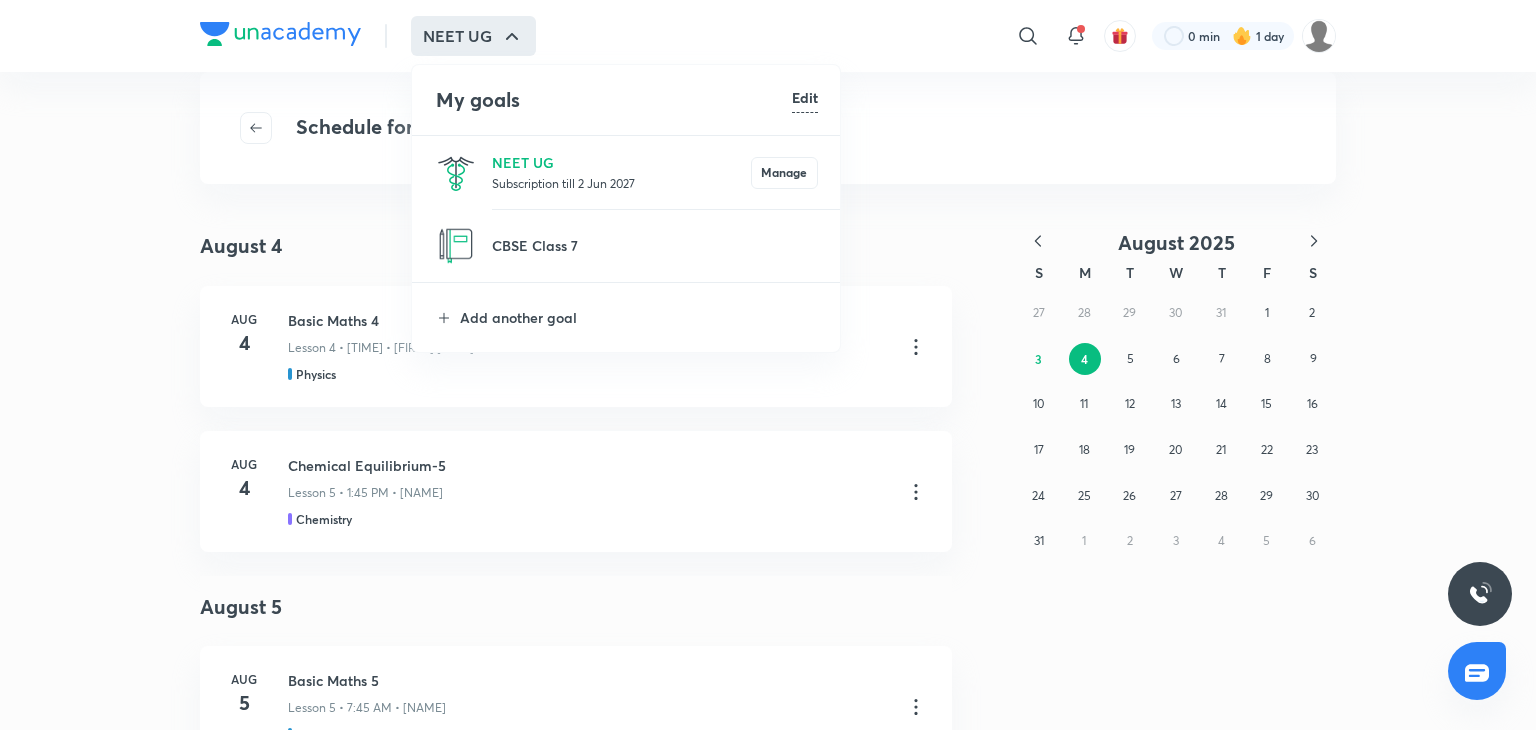 click at bounding box center [768, 365] 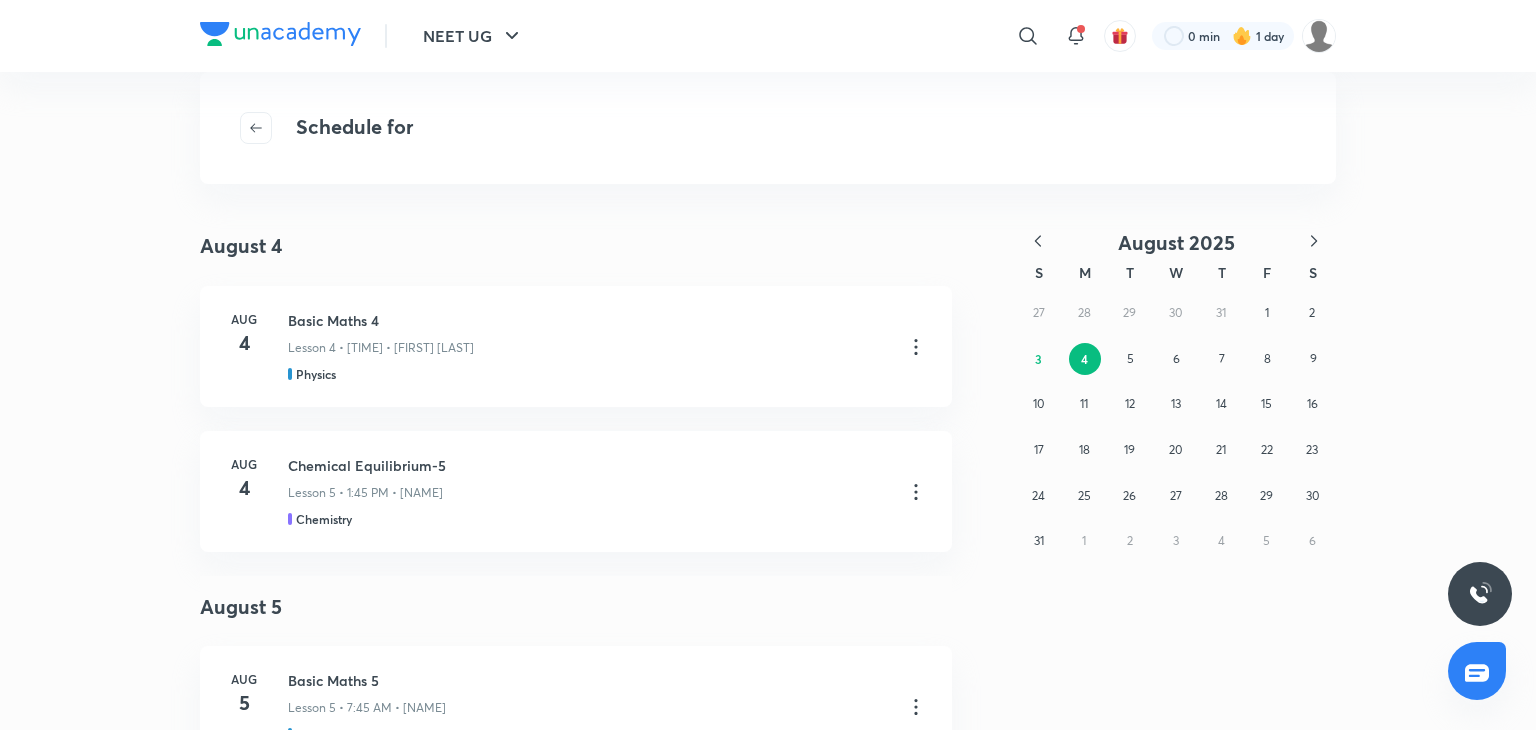 type 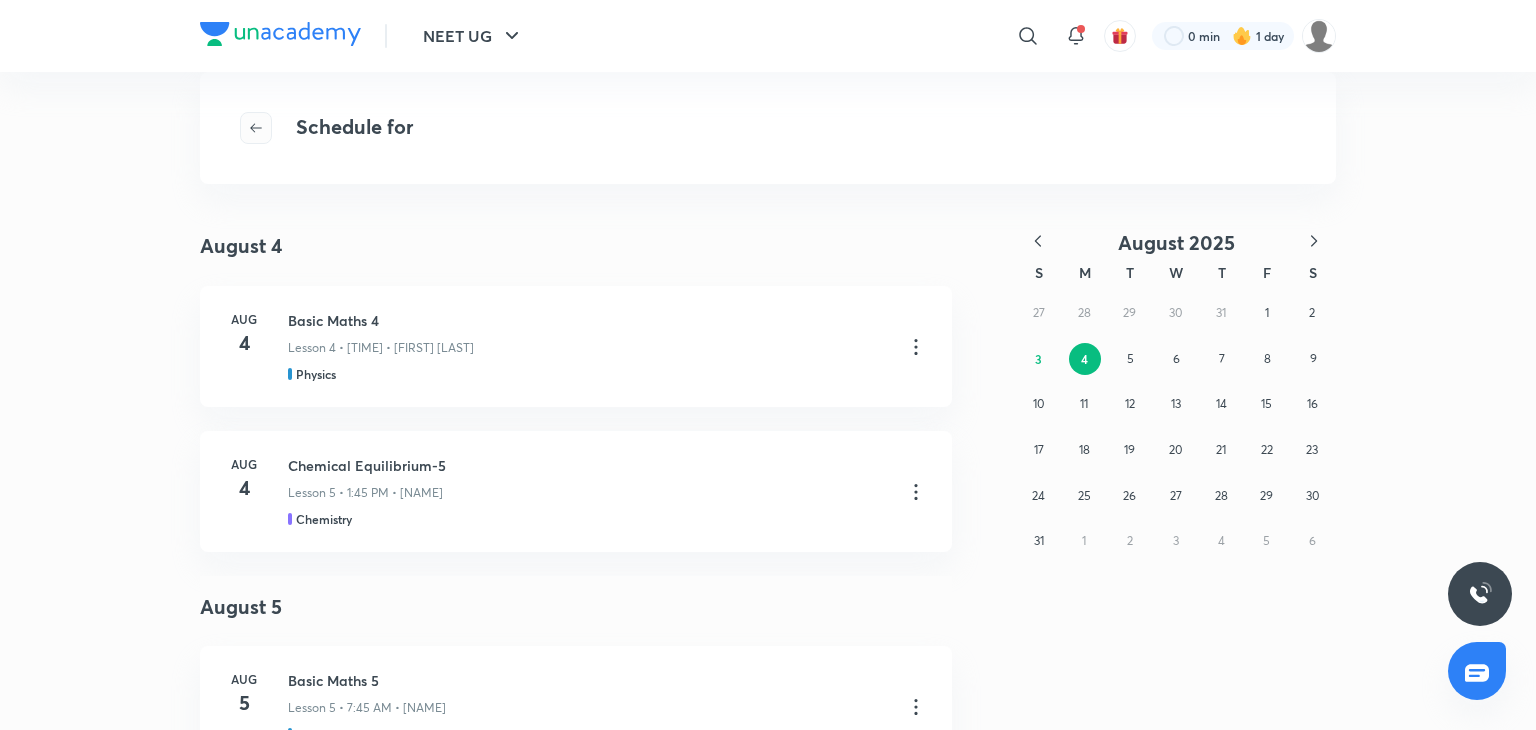 click 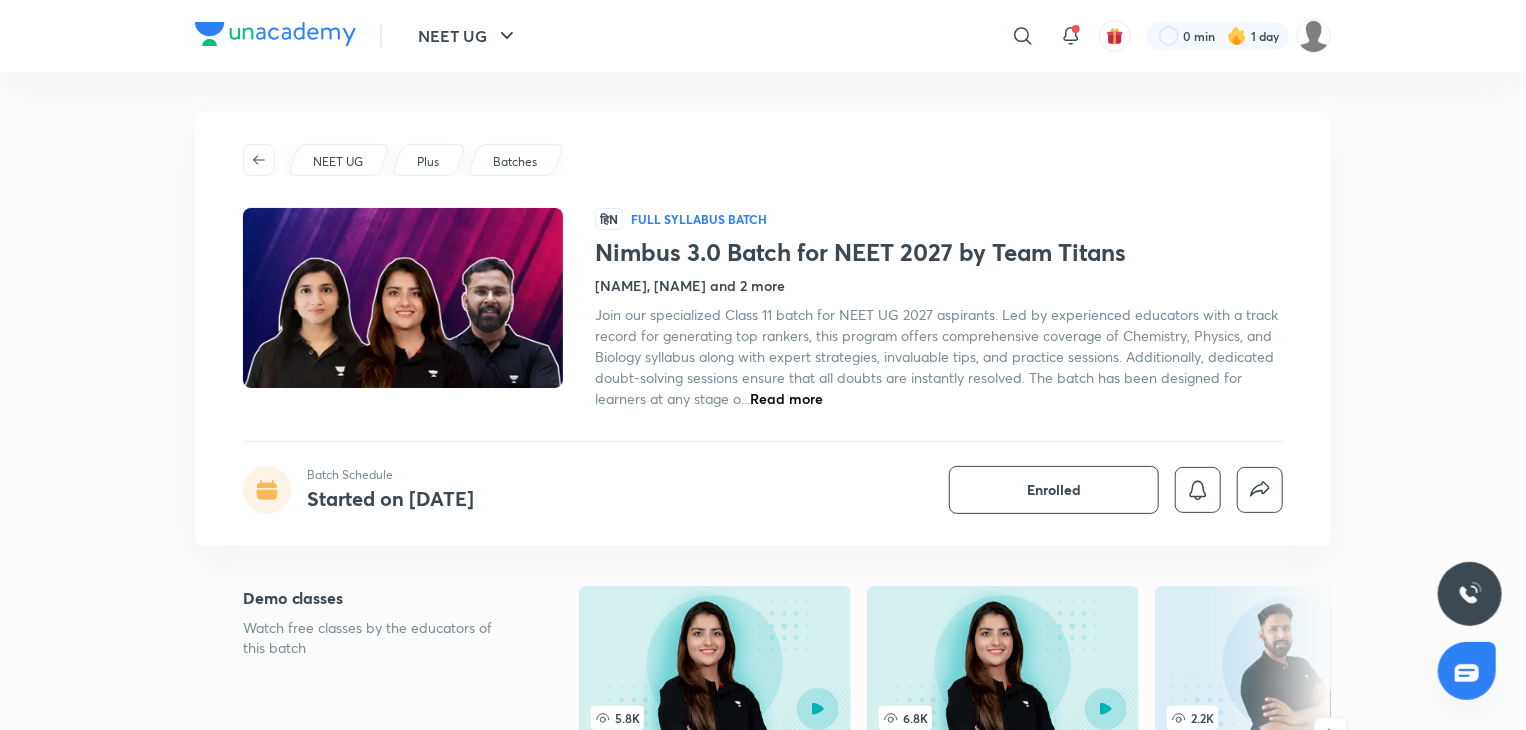 click on "NEET UG" at bounding box center (338, 162) 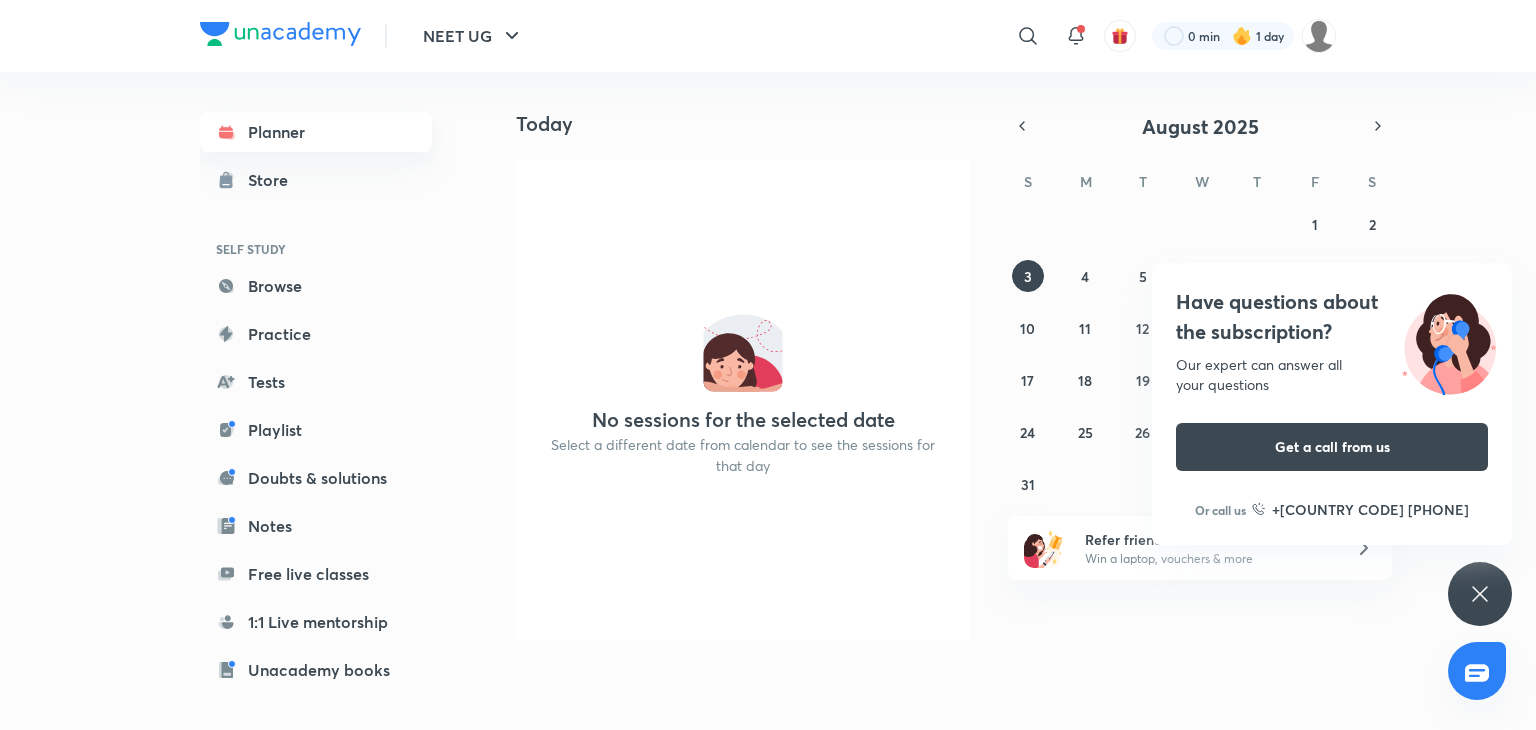 click on "Planner" at bounding box center (316, 132) 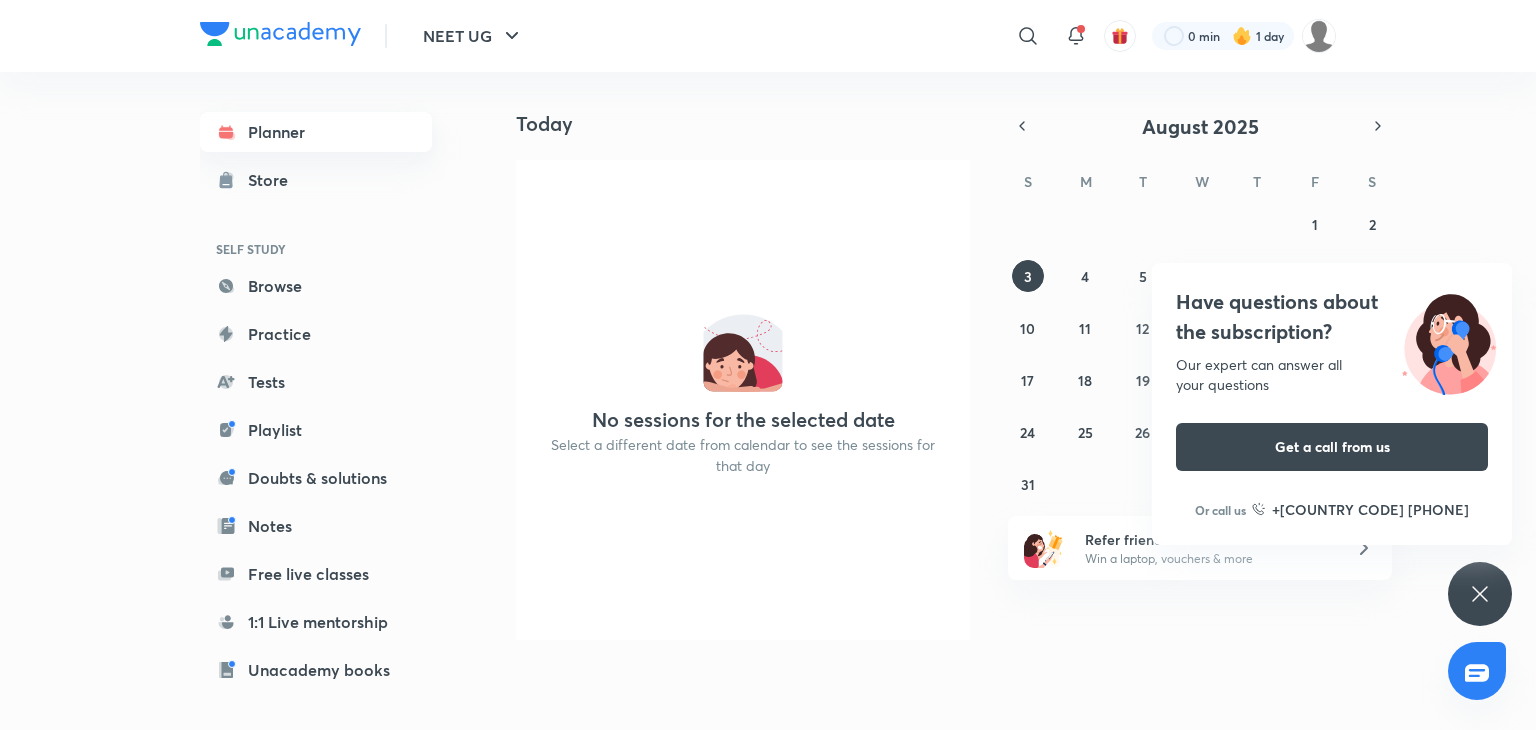 click on "Planner" at bounding box center (316, 132) 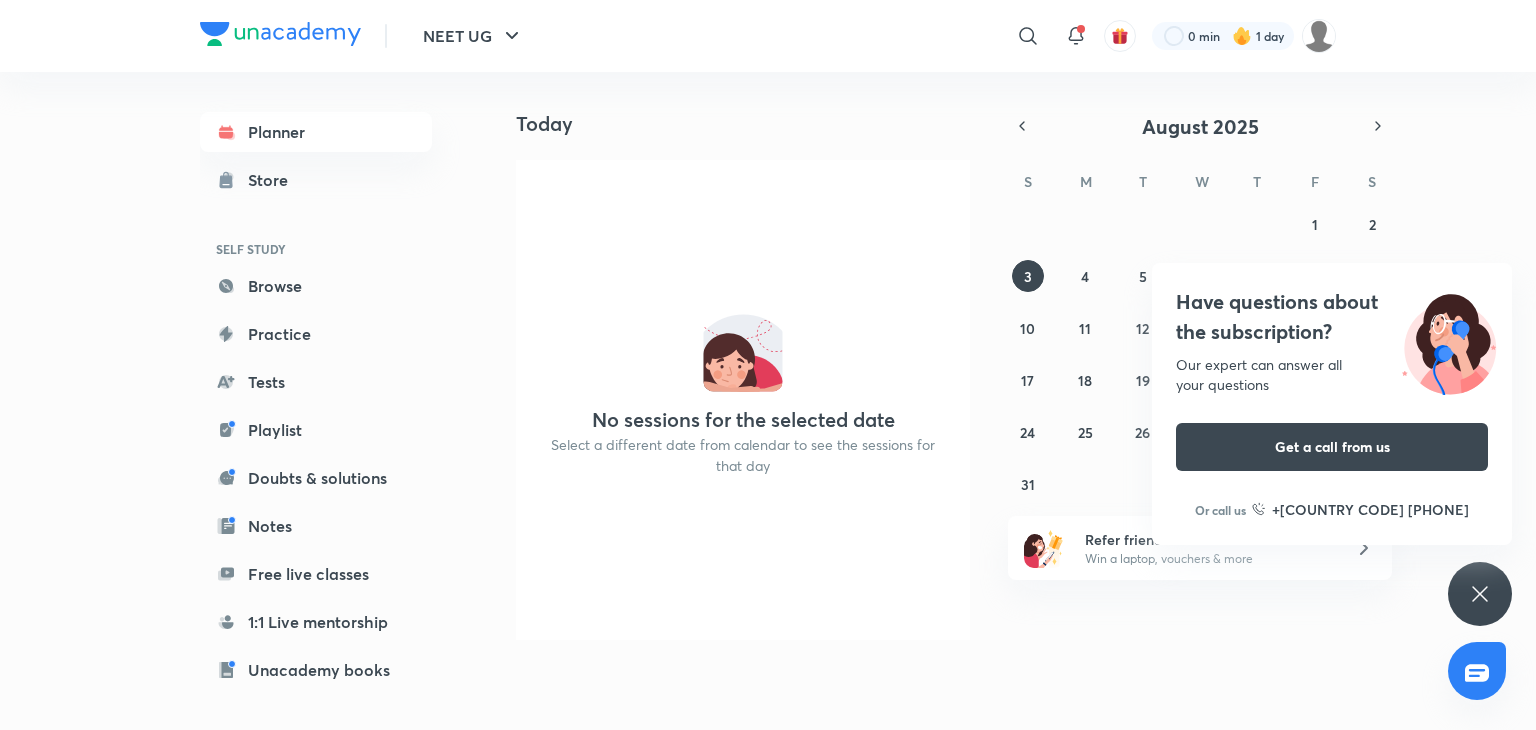 click 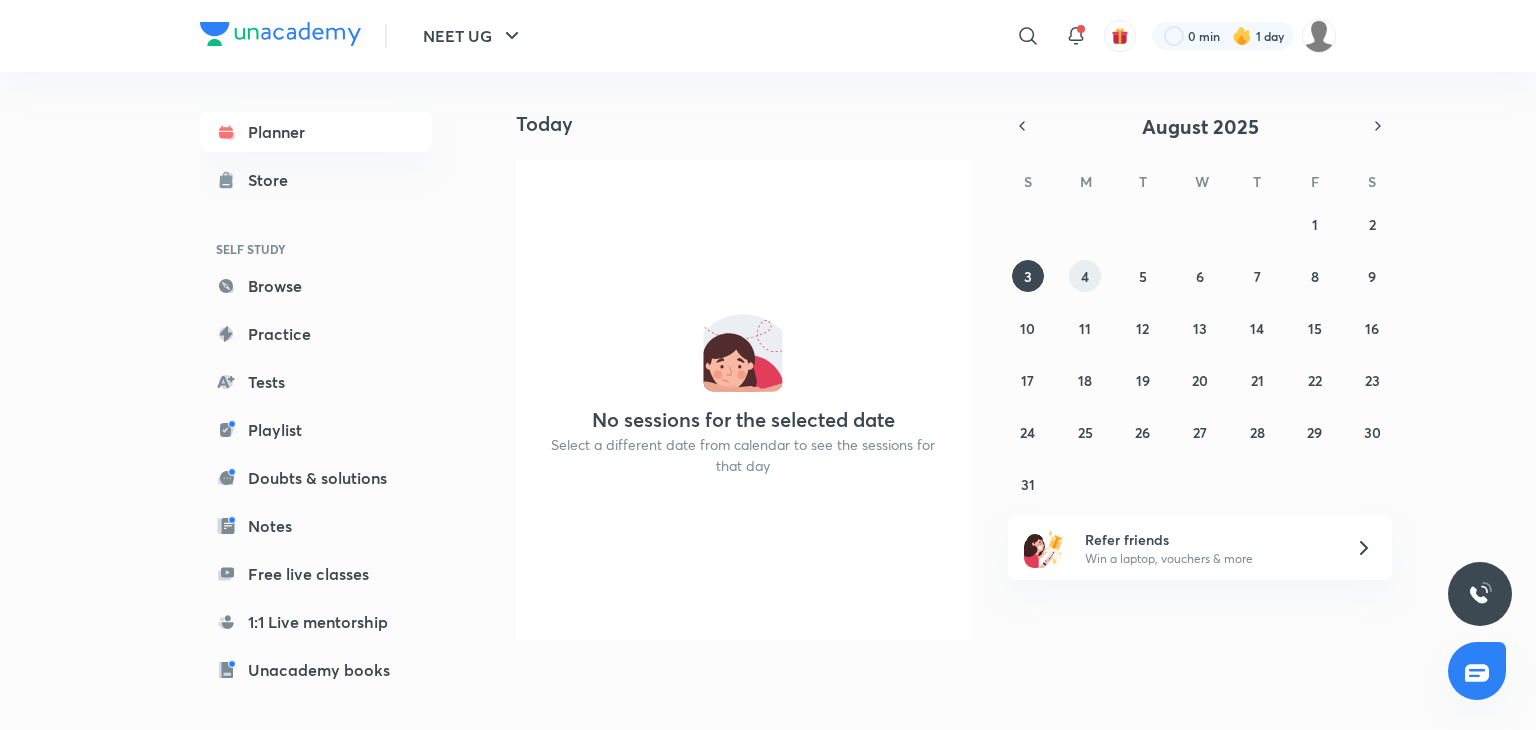 click on "4" at bounding box center (1085, 276) 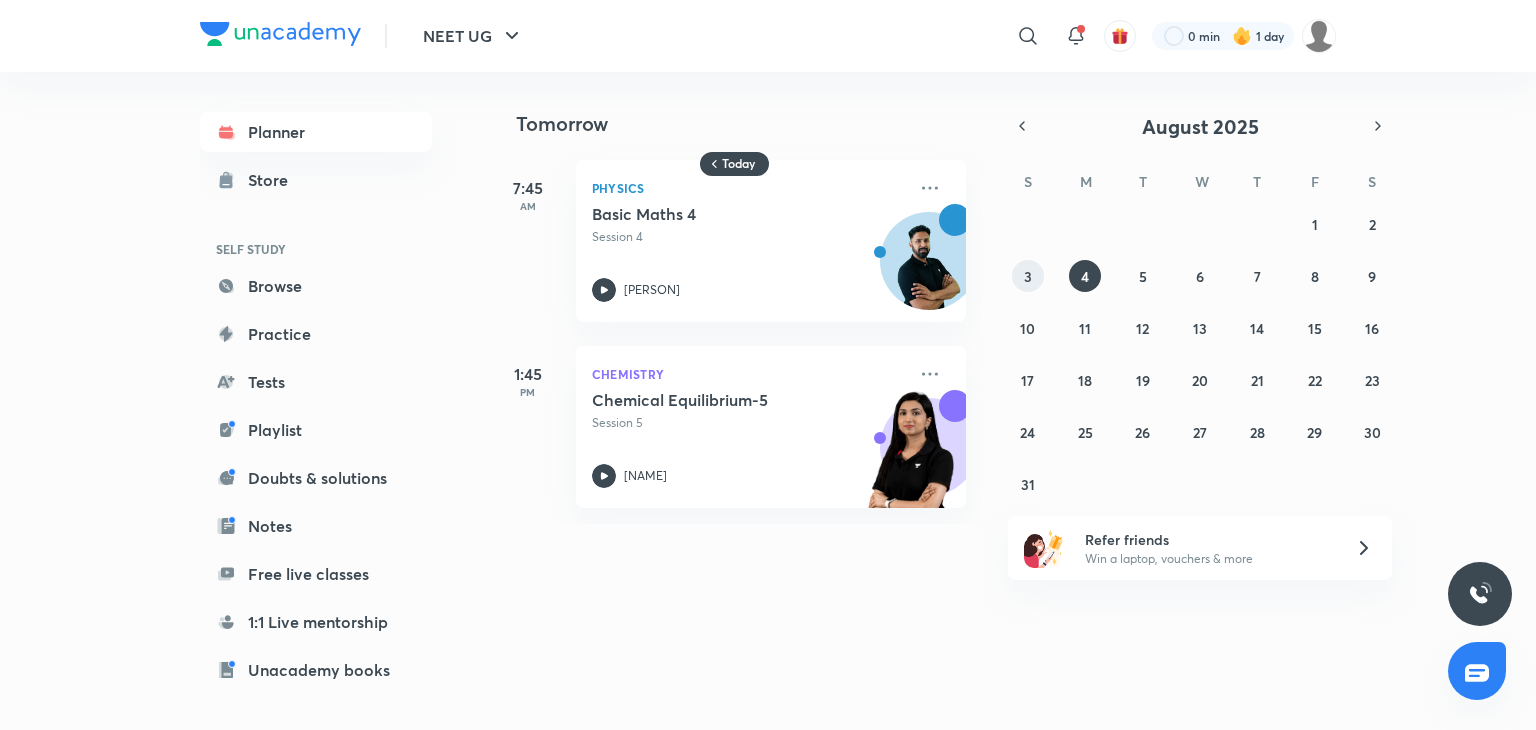 click on "3" at bounding box center [1028, 276] 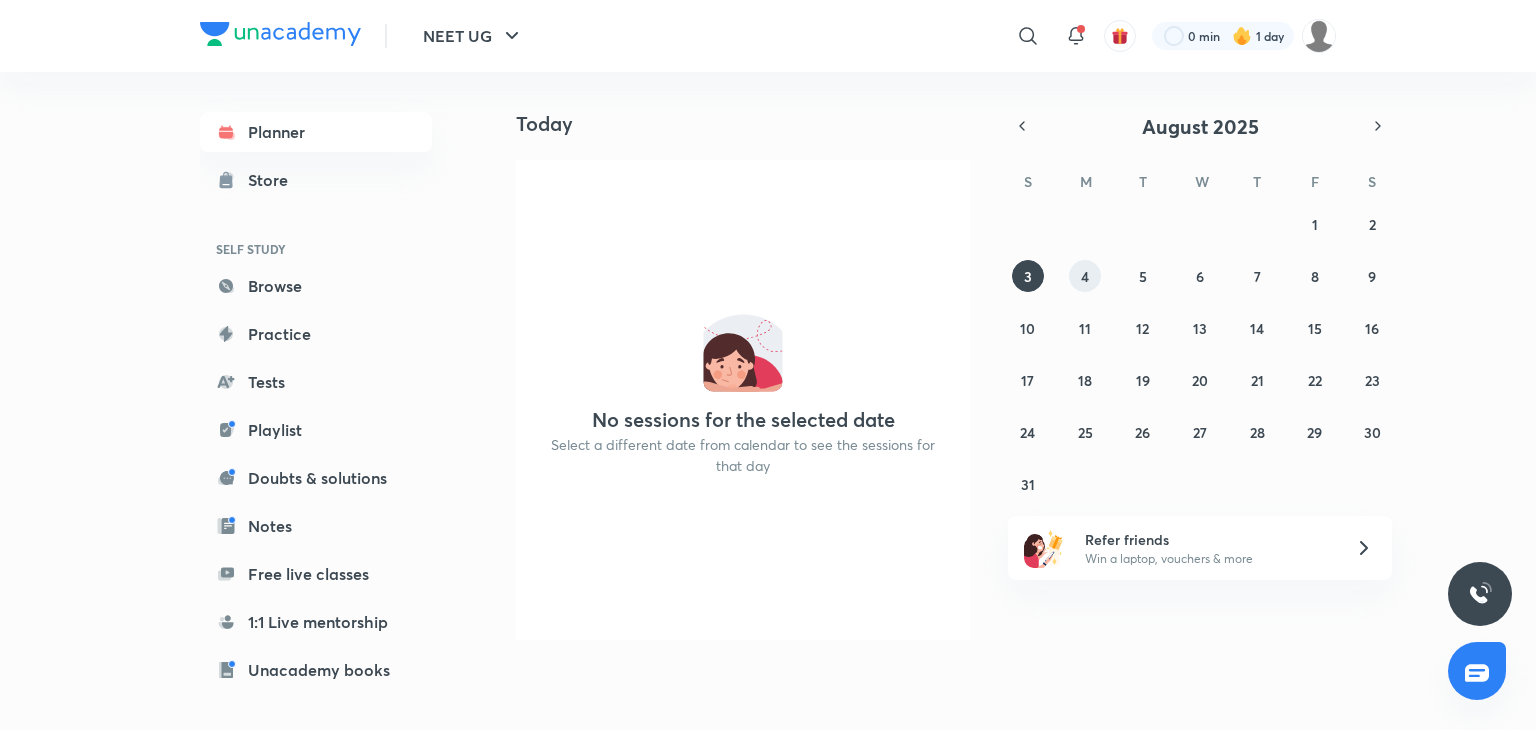 click on "4" at bounding box center [1085, 276] 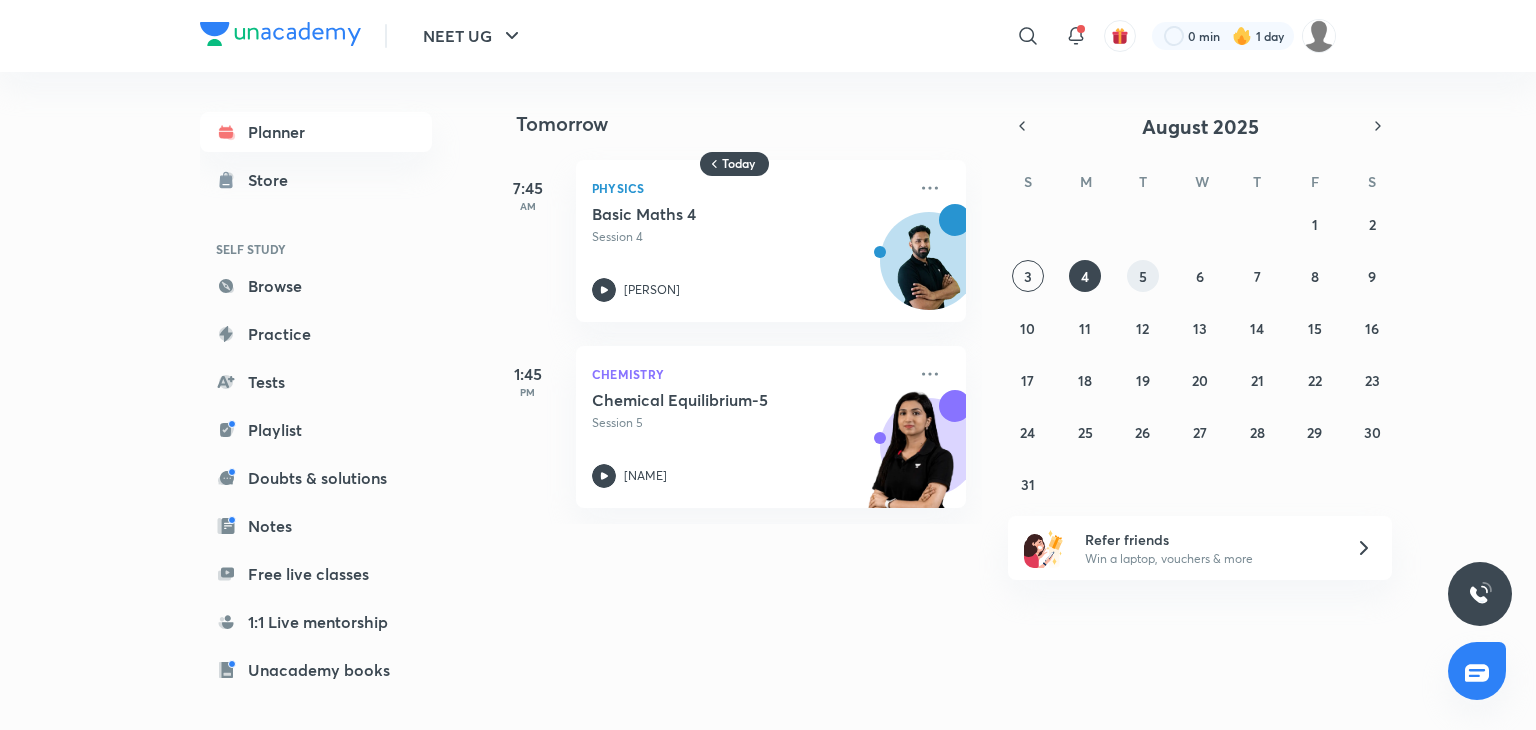 click on "5" at bounding box center (1143, 276) 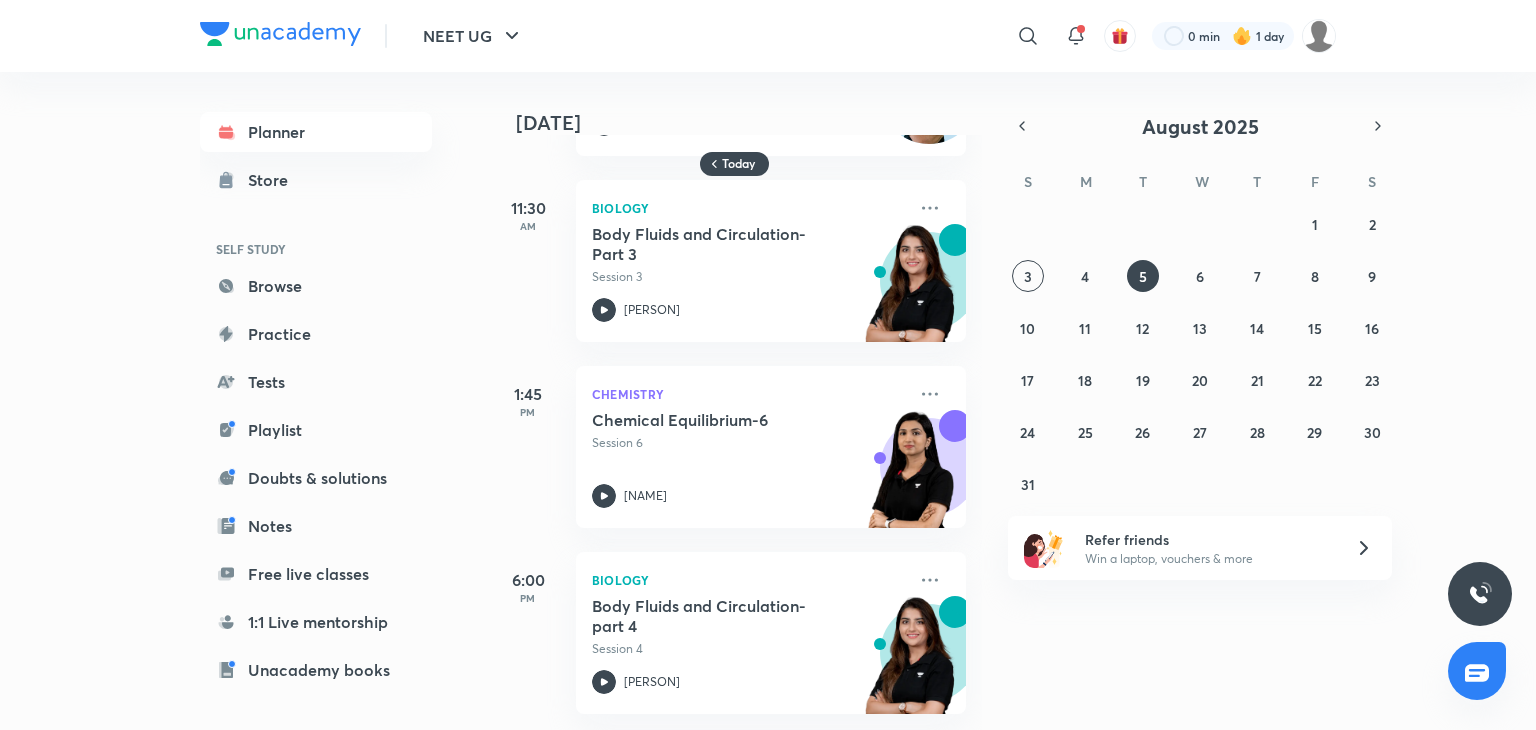 scroll, scrollTop: 0, scrollLeft: 0, axis: both 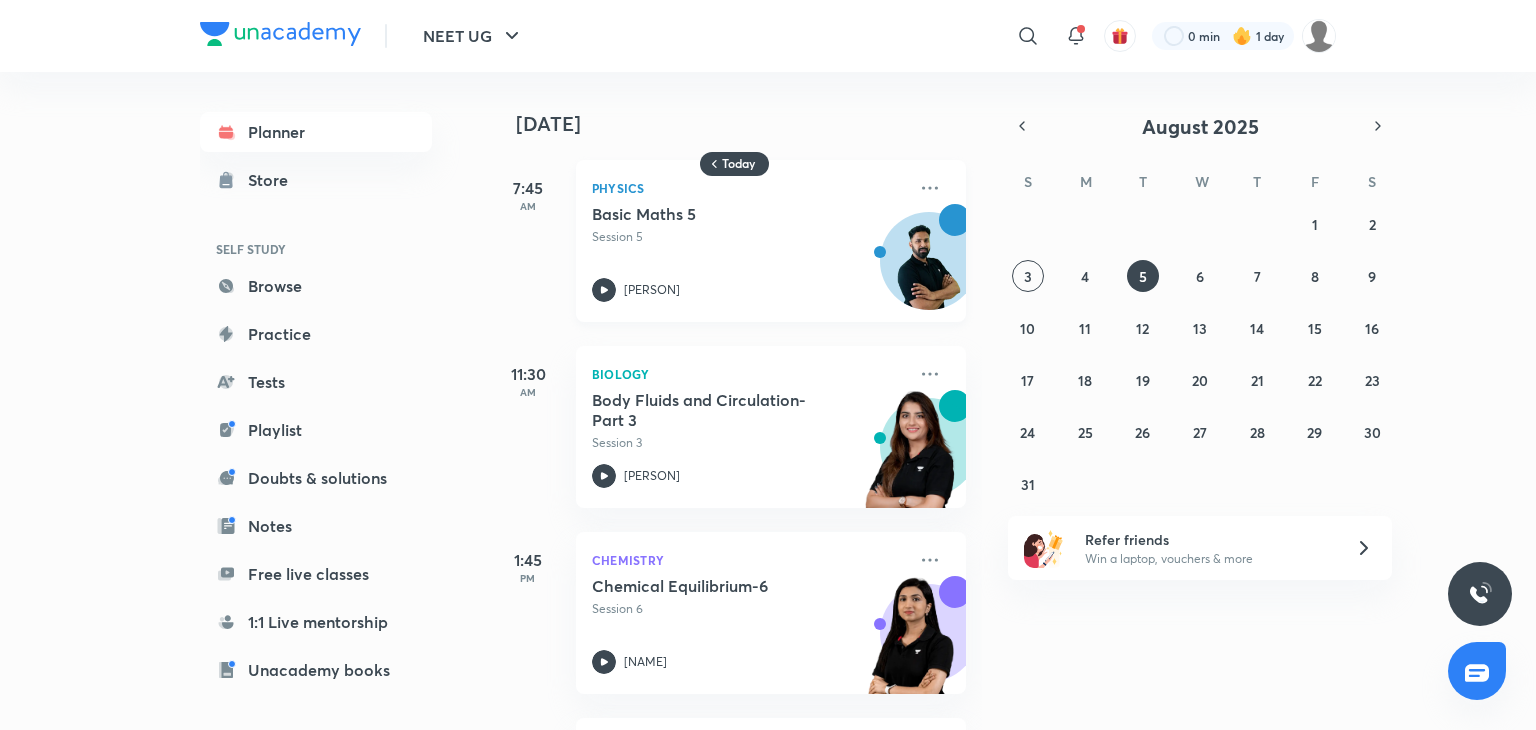 click 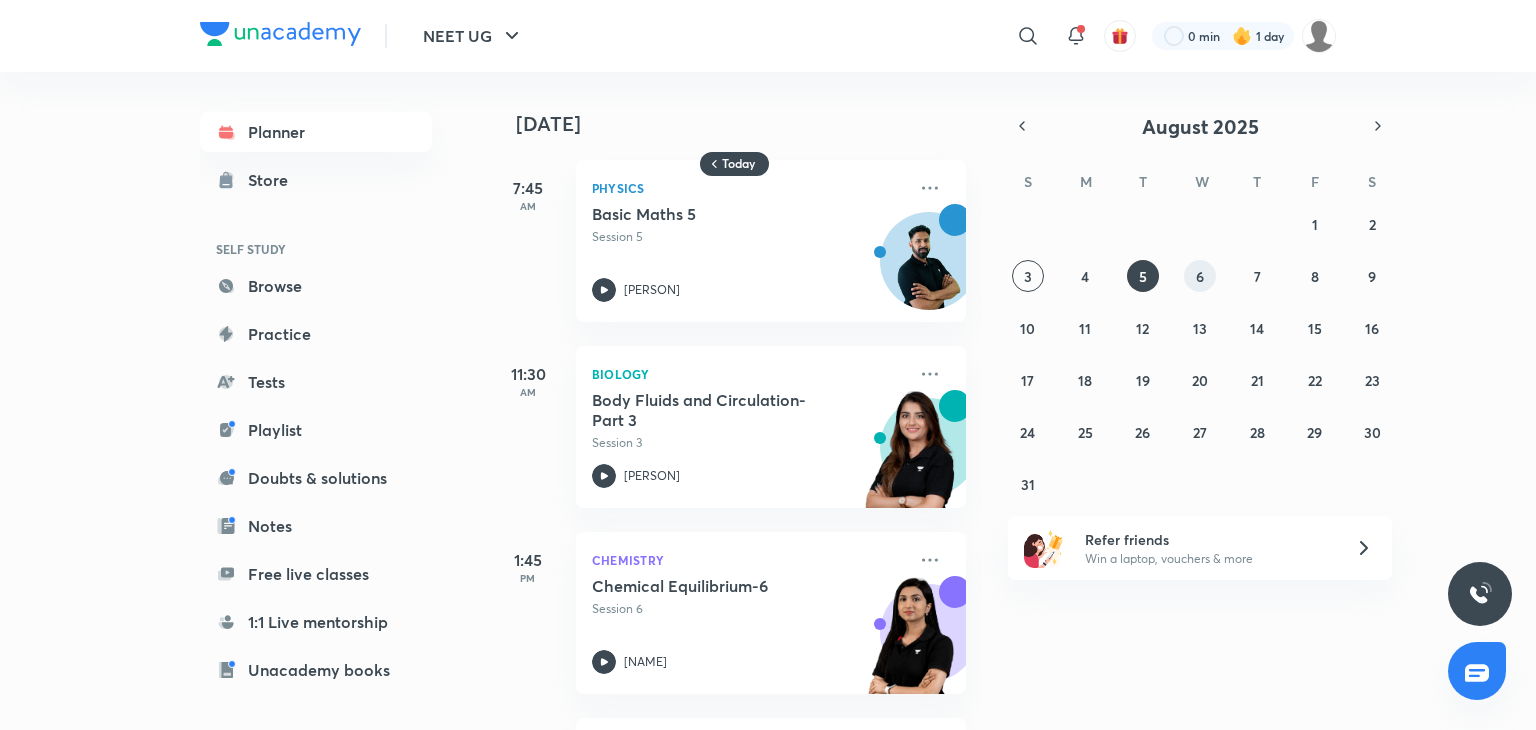 click on "6" at bounding box center [1200, 276] 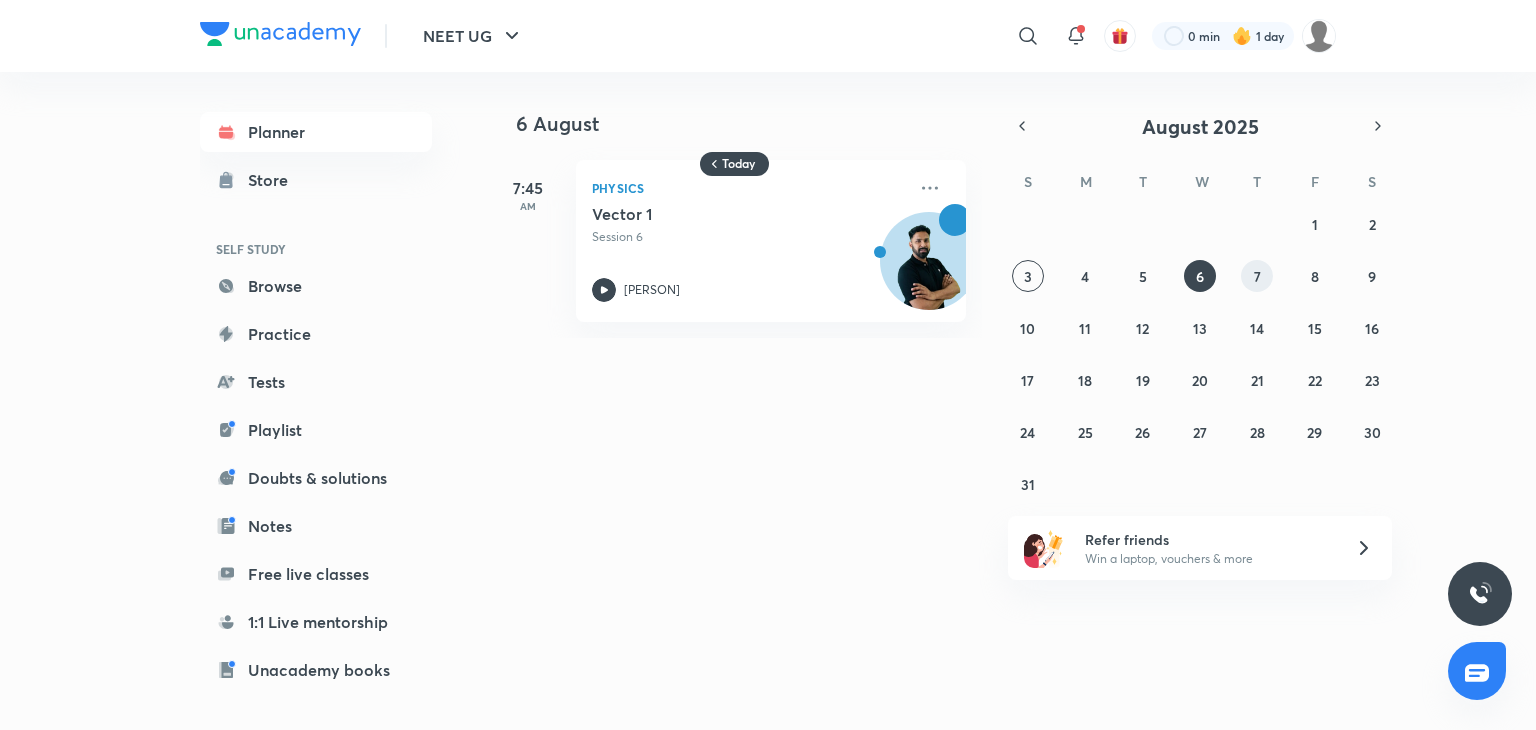 click on "7" at bounding box center [1257, 276] 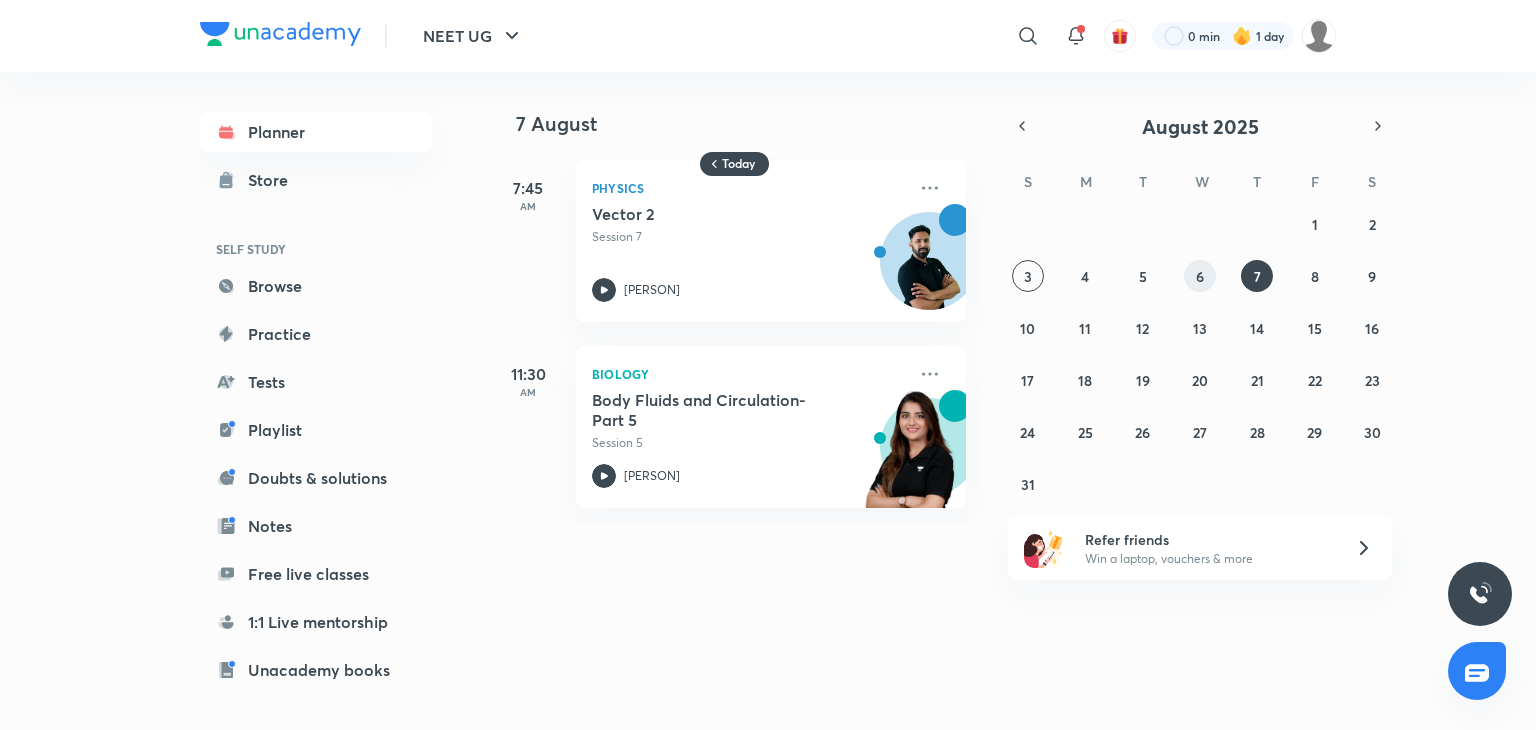 click on "6" at bounding box center [1200, 276] 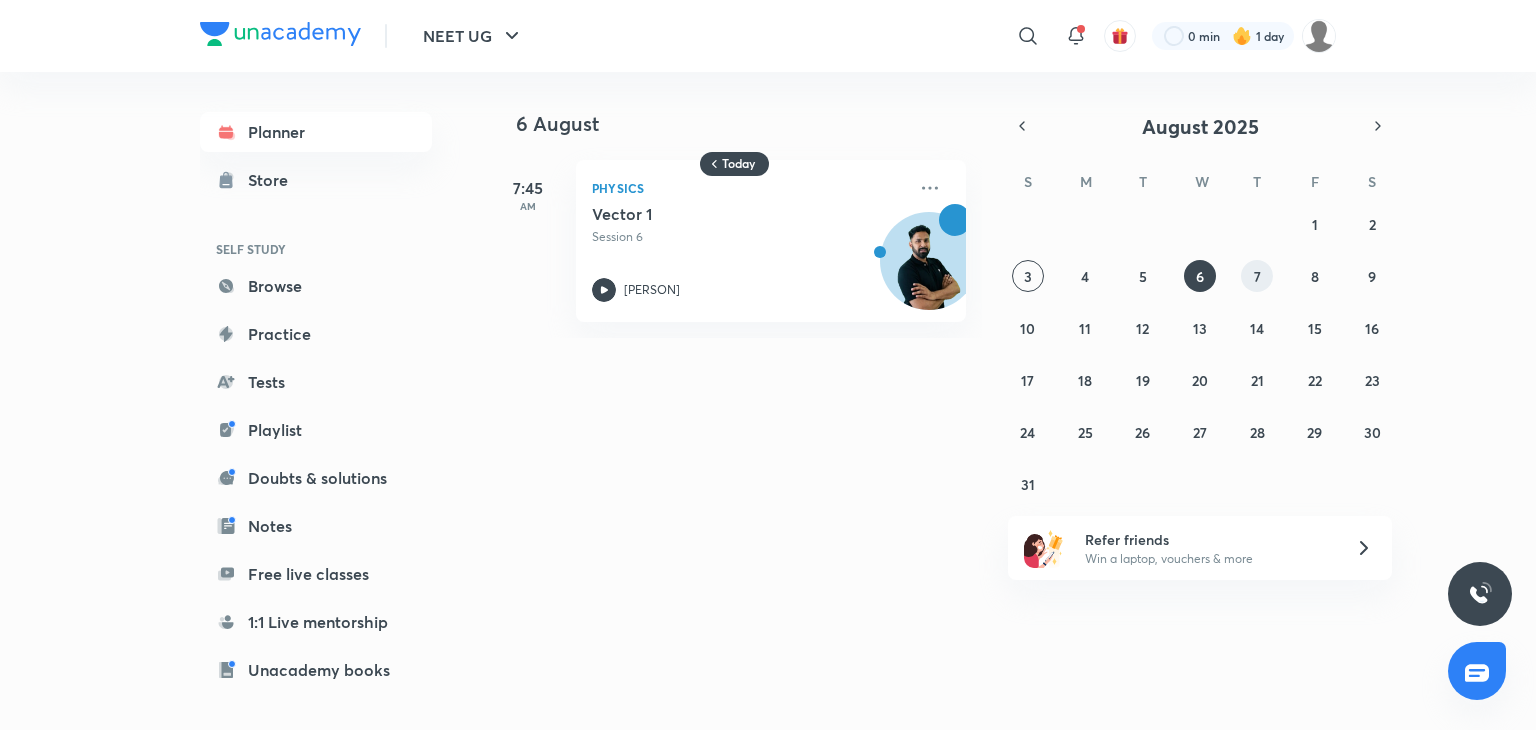 click on "7" at bounding box center (1257, 276) 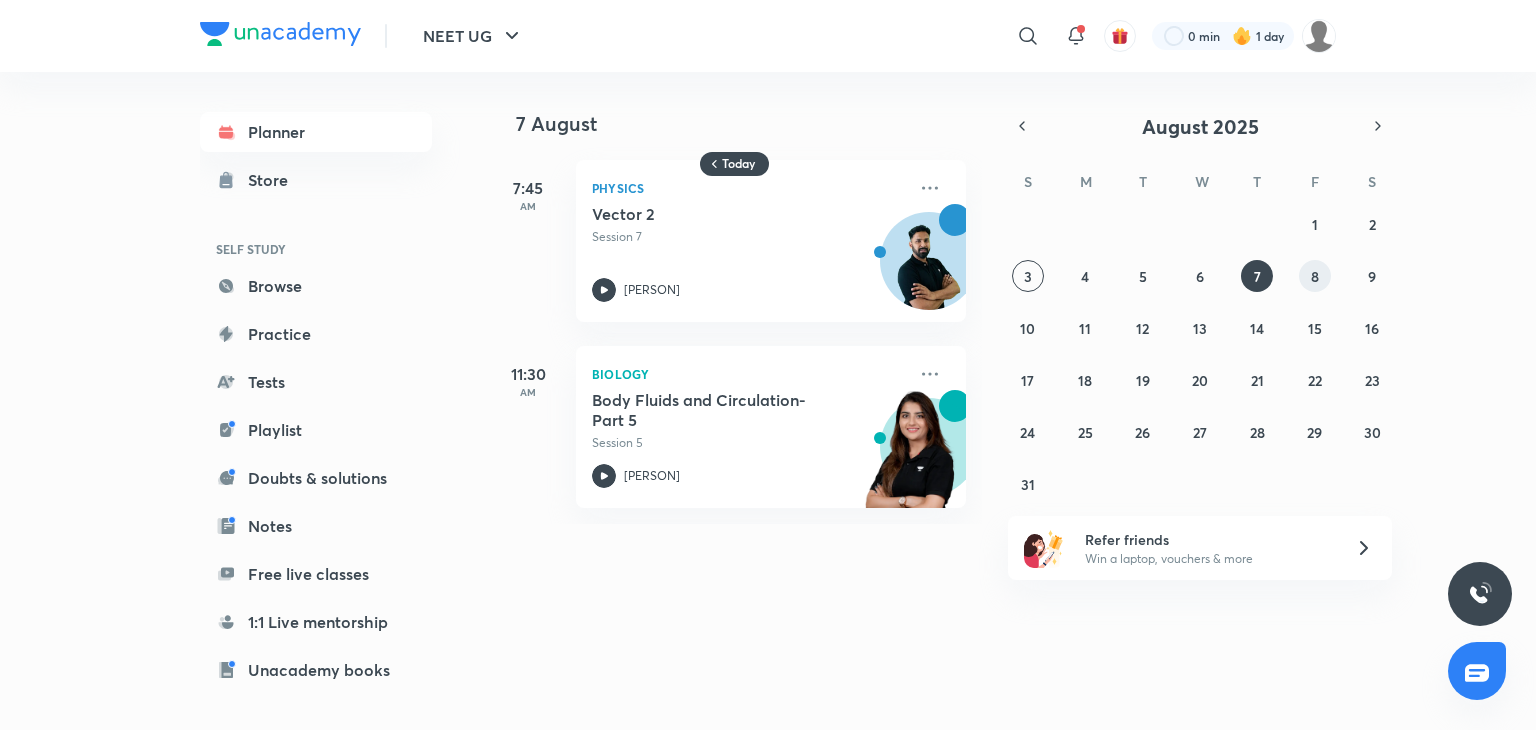 click on "8" at bounding box center (1315, 276) 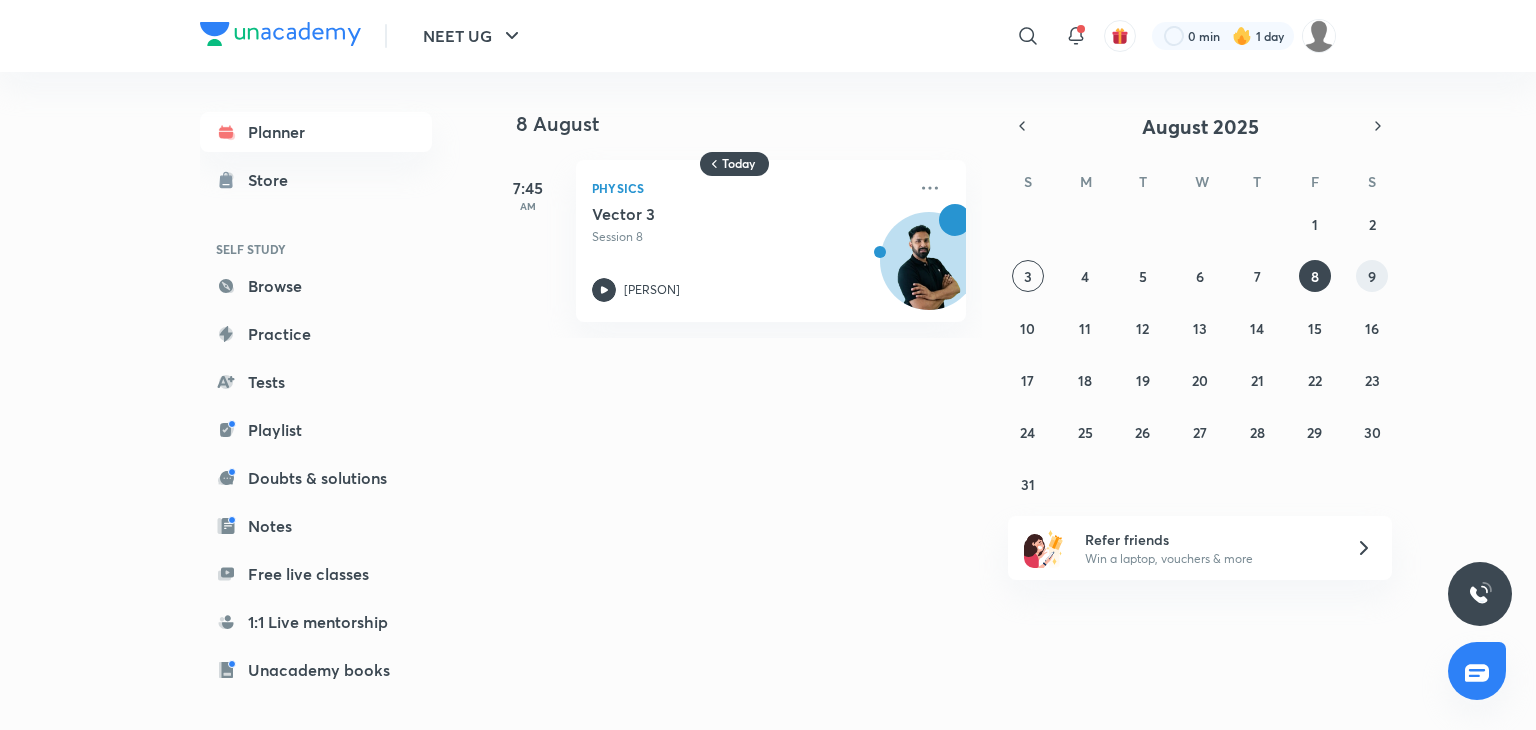 click on "9" at bounding box center (1372, 276) 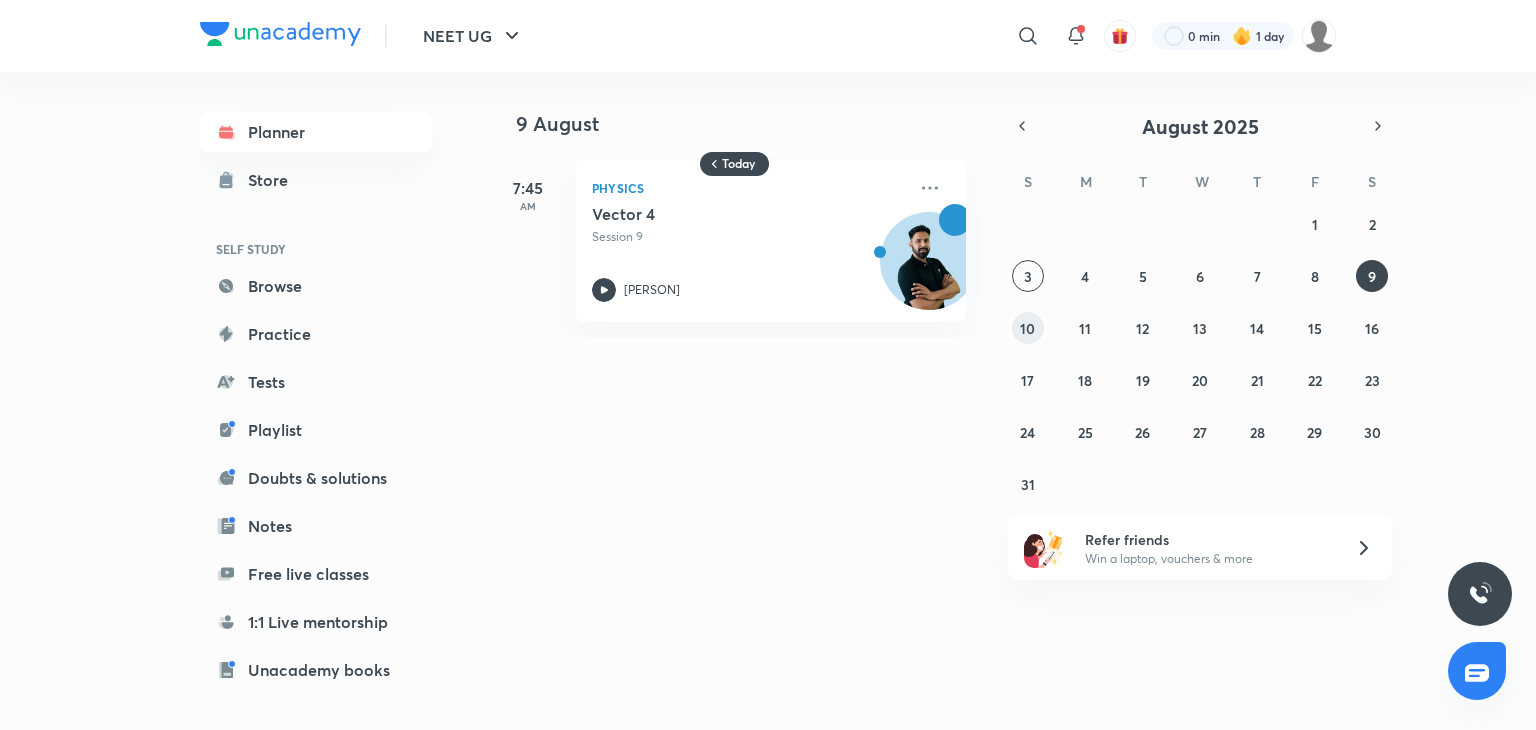 click on "10" at bounding box center (1028, 328) 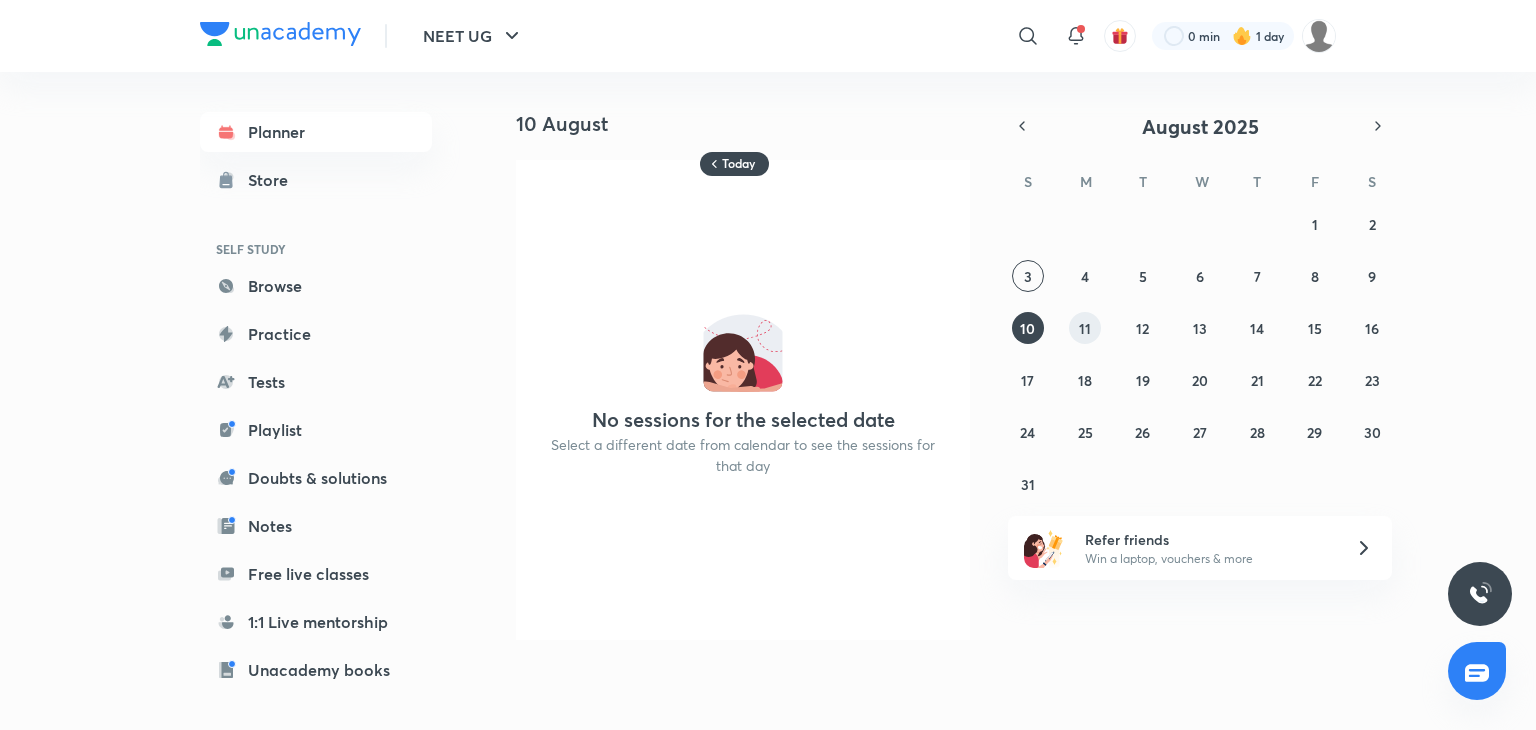 click on "11" at bounding box center (1085, 328) 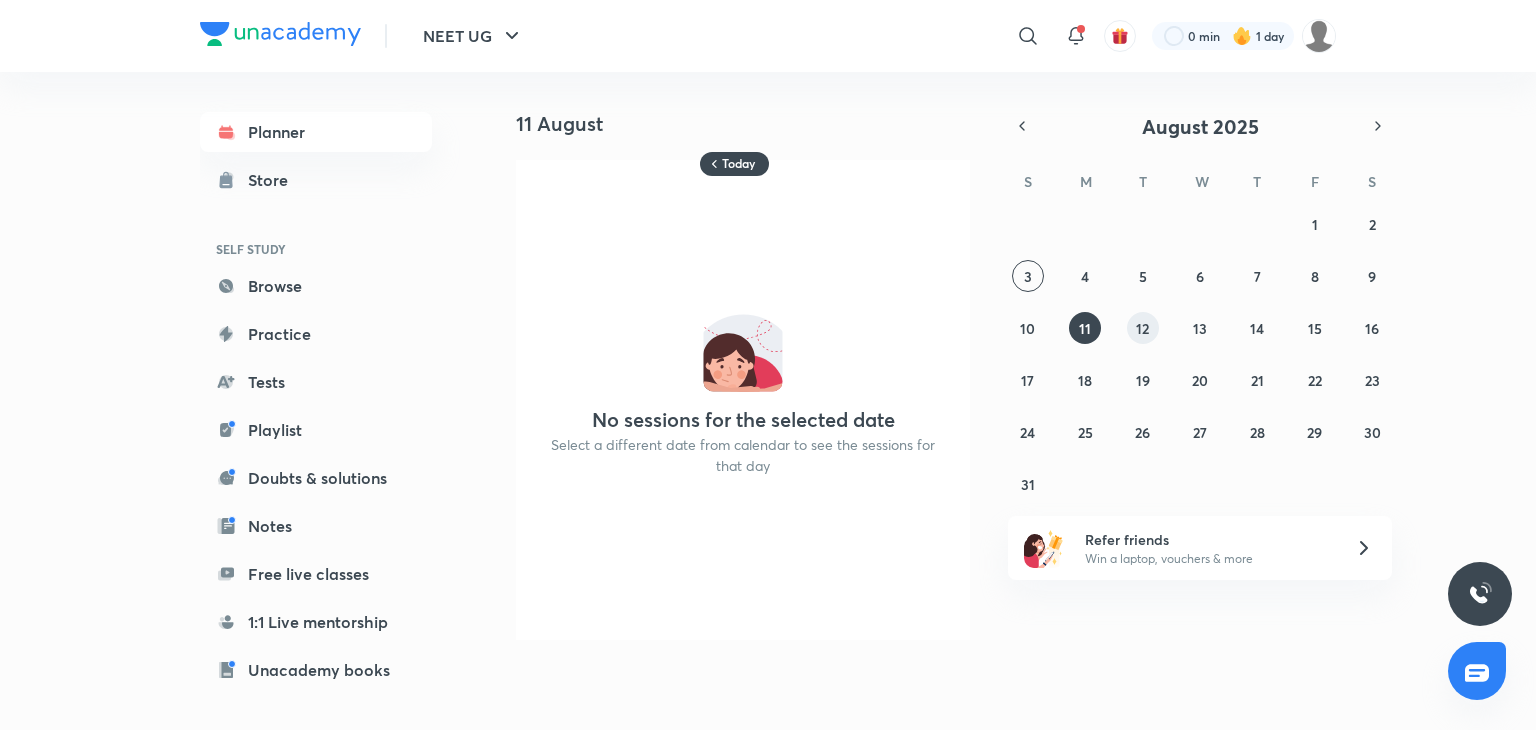 click on "12" at bounding box center (1143, 328) 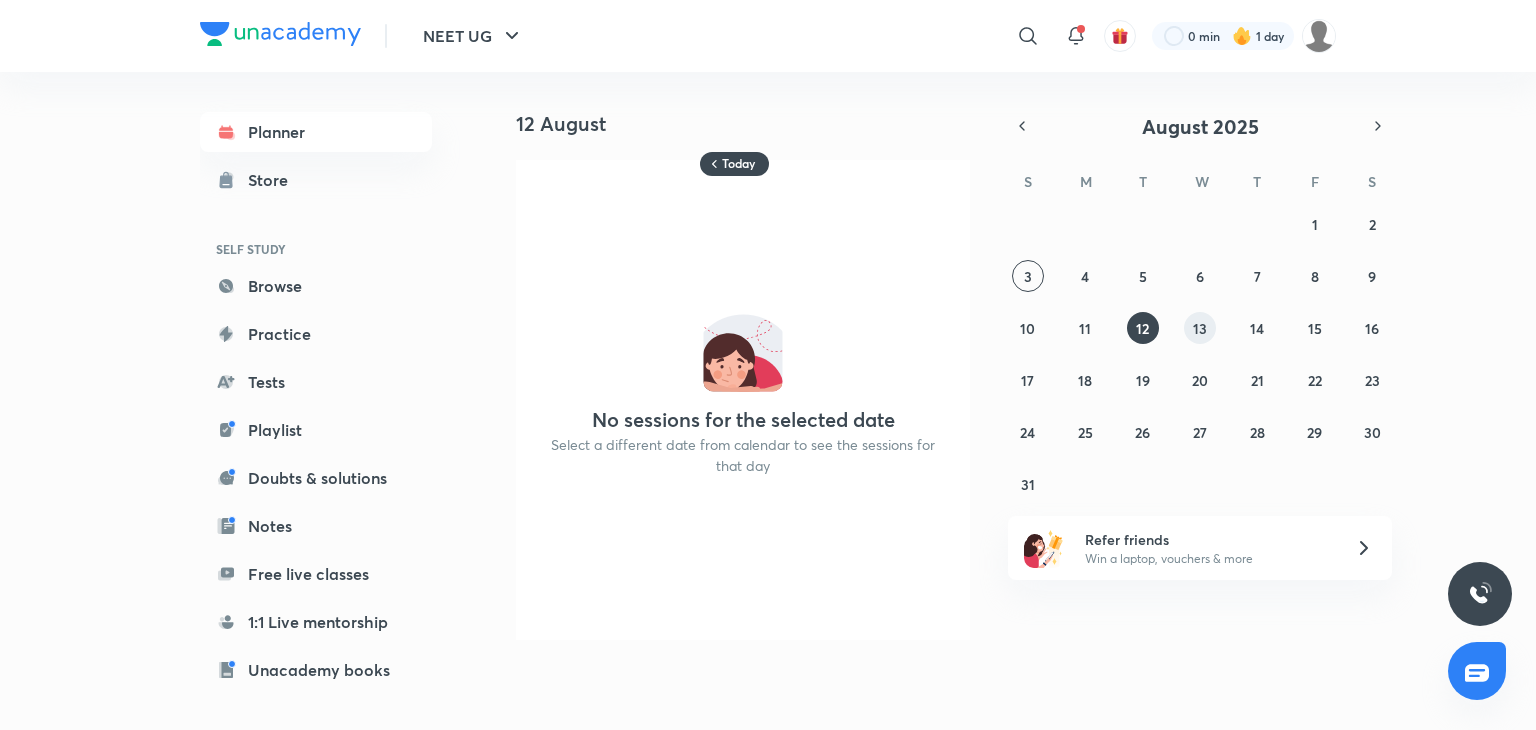 click on "13" at bounding box center (1200, 328) 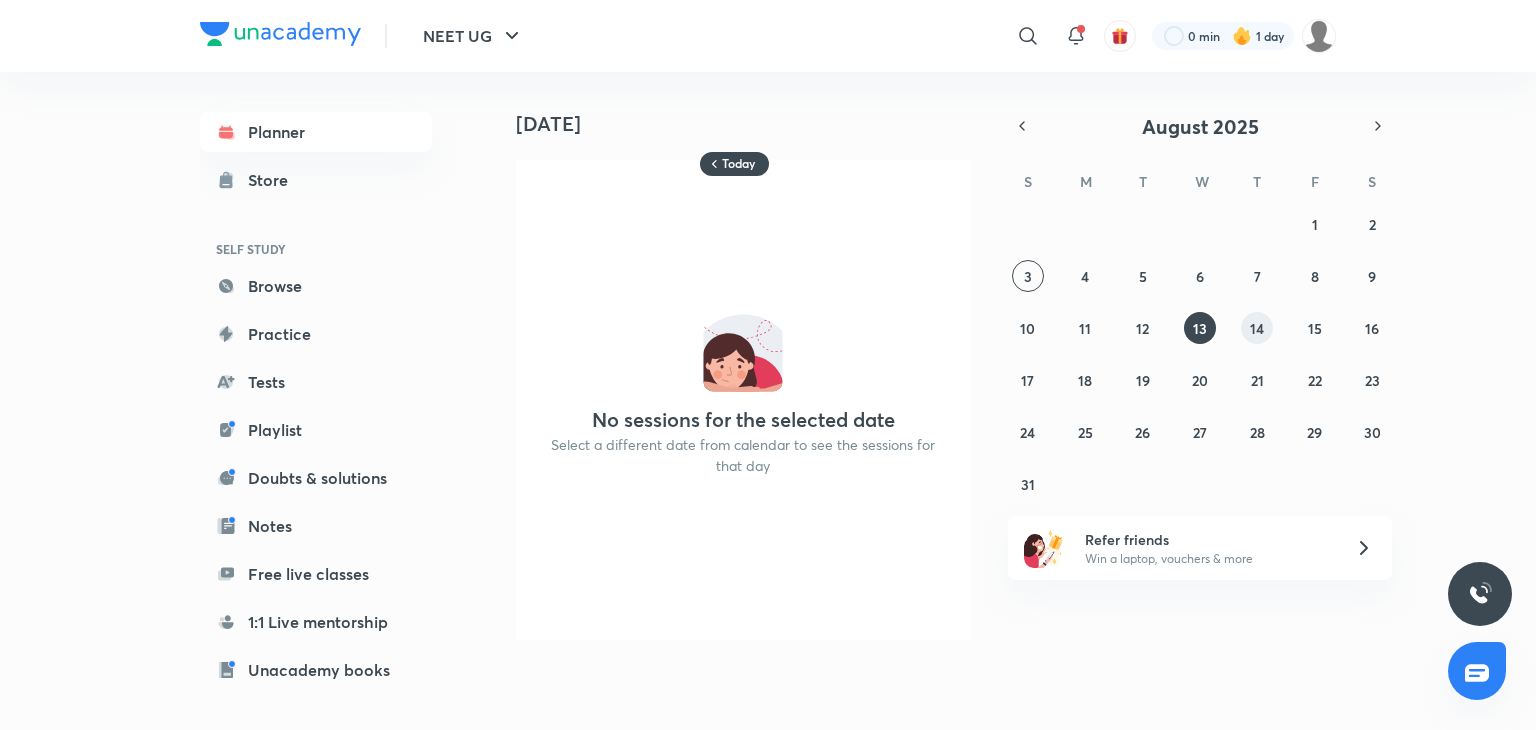 click on "14" at bounding box center [1257, 328] 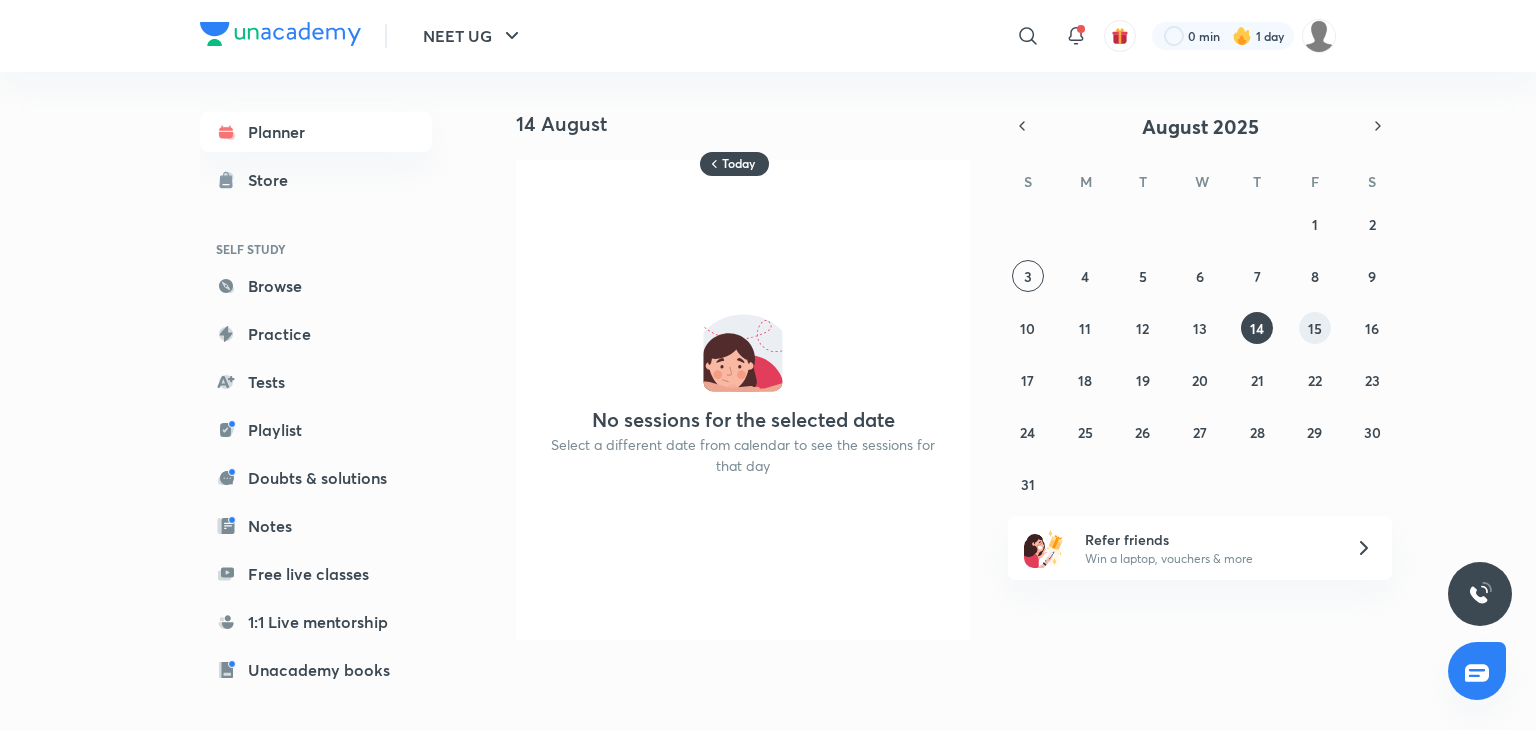 click on "15" at bounding box center (1315, 328) 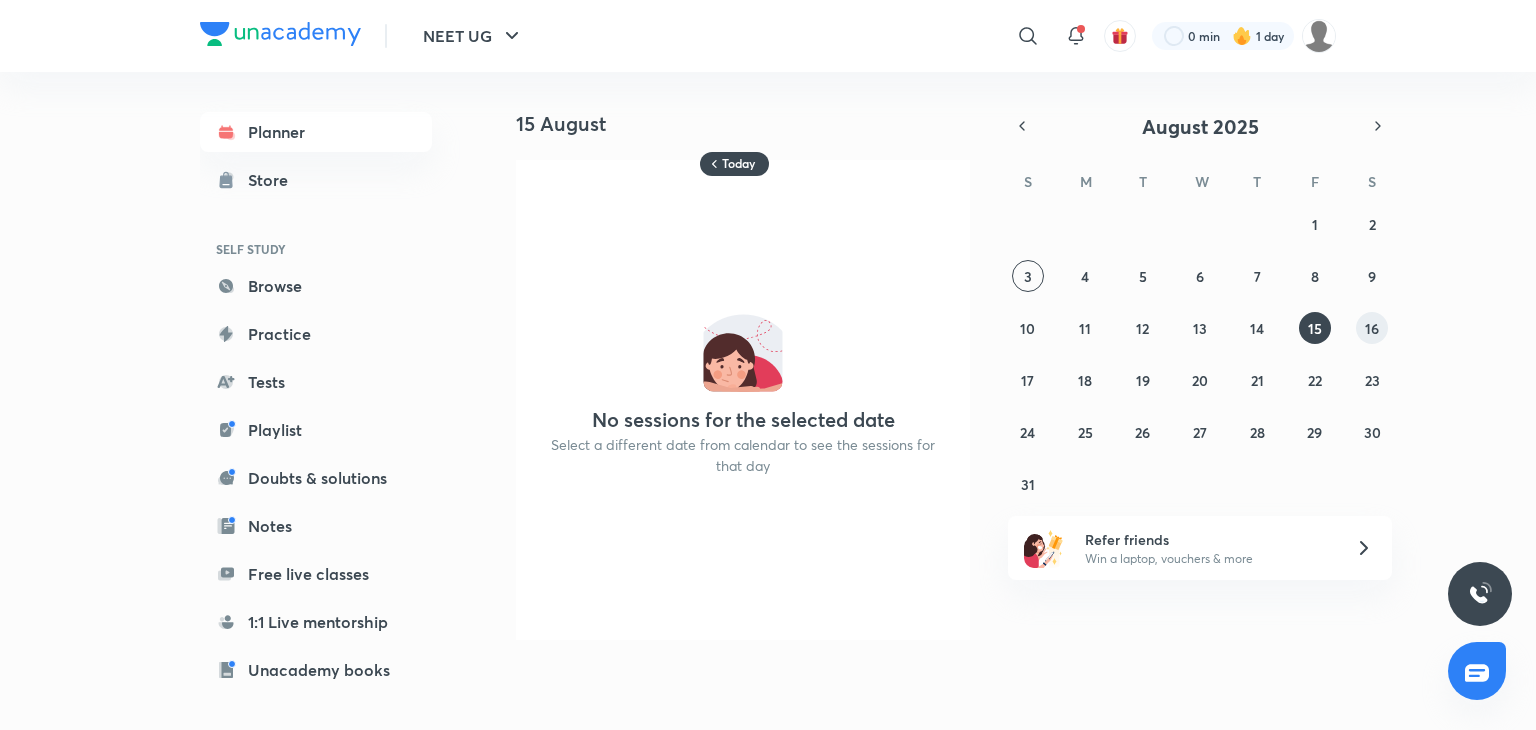 click on "16" at bounding box center [1372, 328] 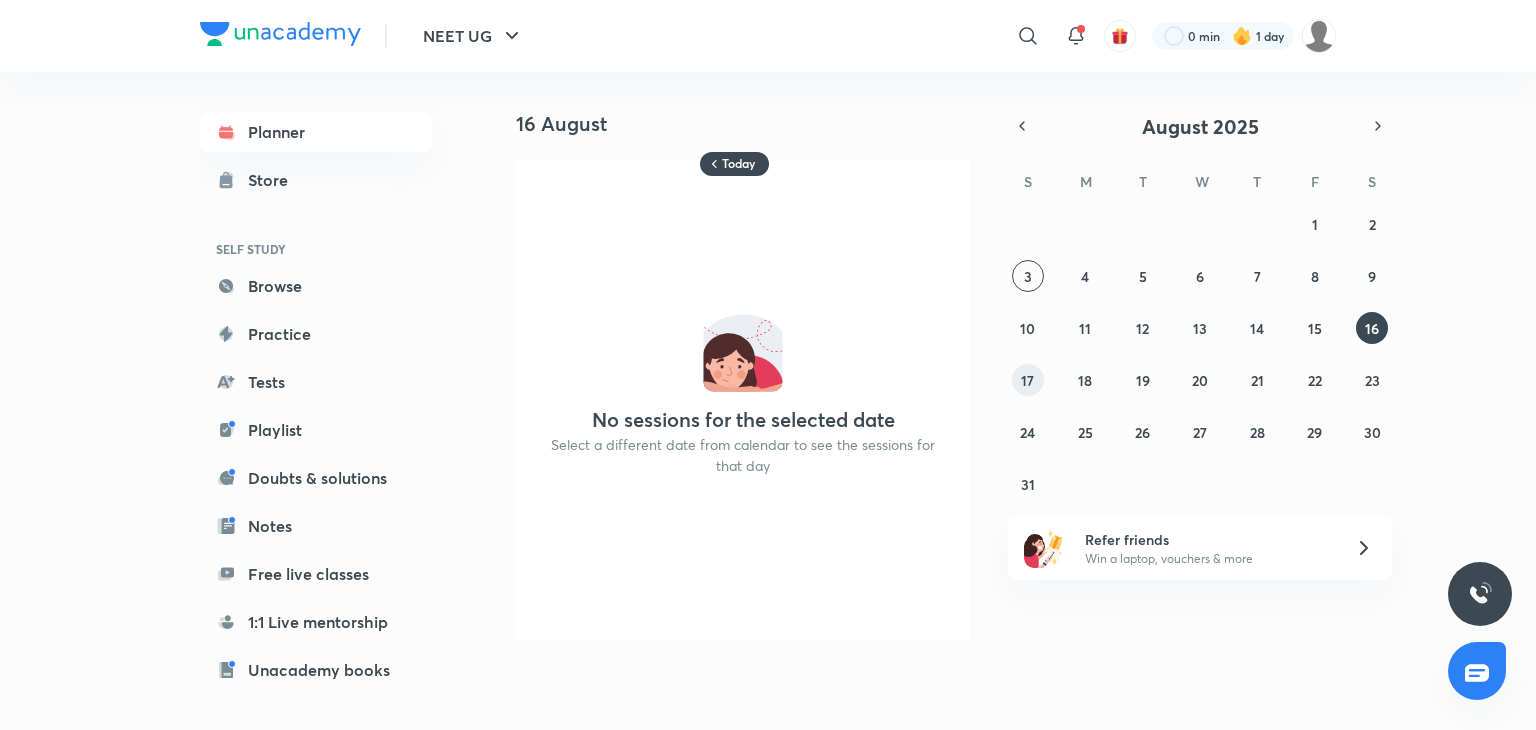 click on "17" at bounding box center (1028, 380) 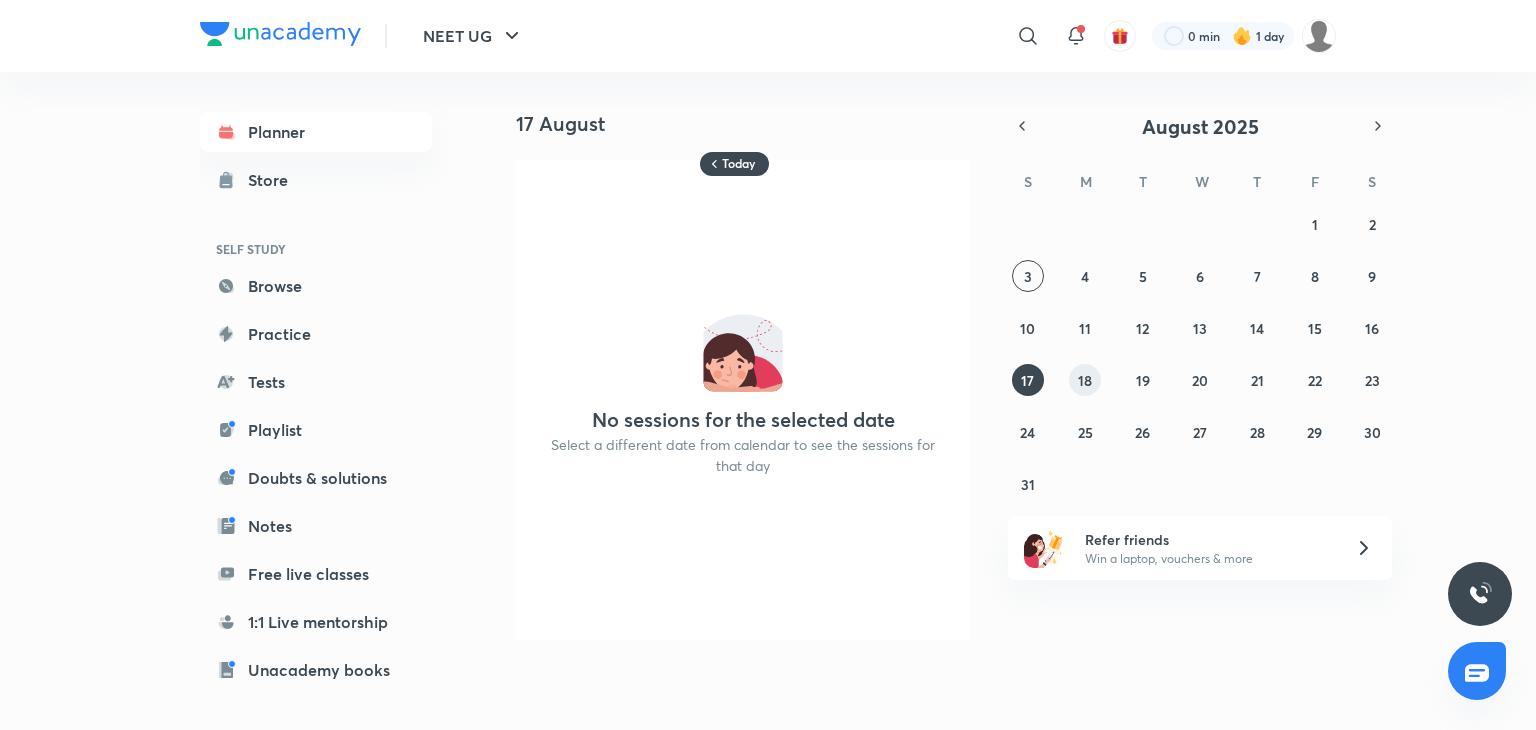 click on "18" at bounding box center [1085, 380] 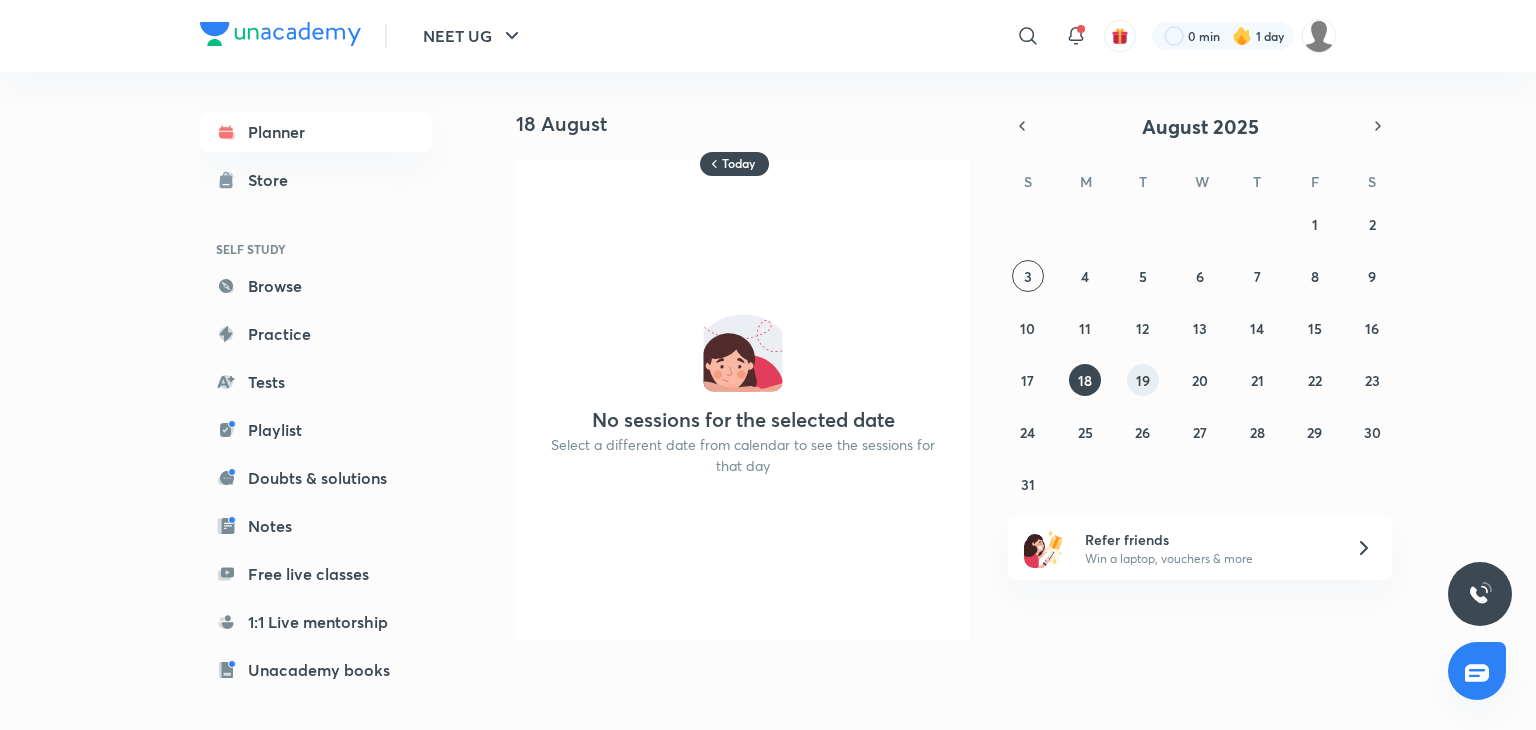 click on "19" at bounding box center [1143, 380] 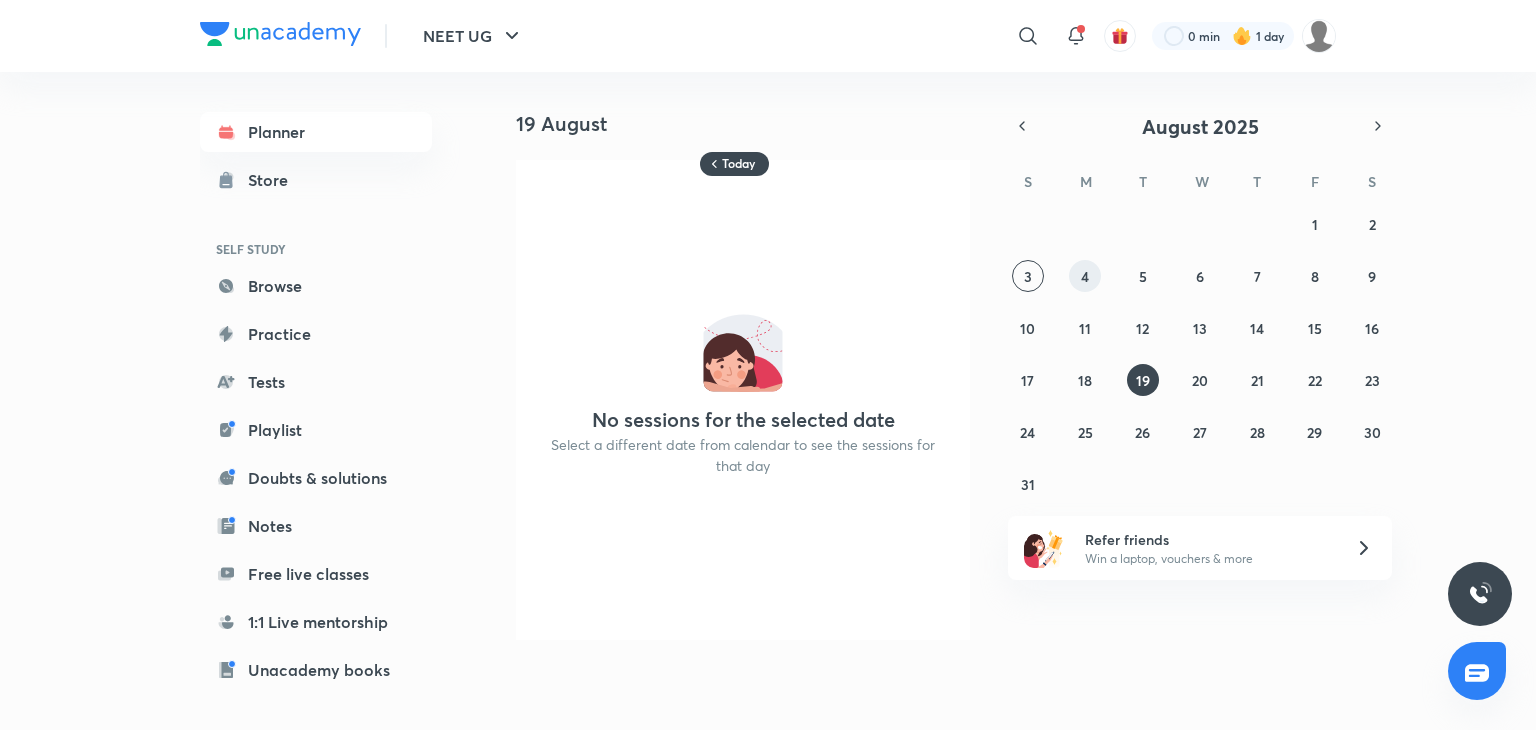 click on "4" at bounding box center (1085, 276) 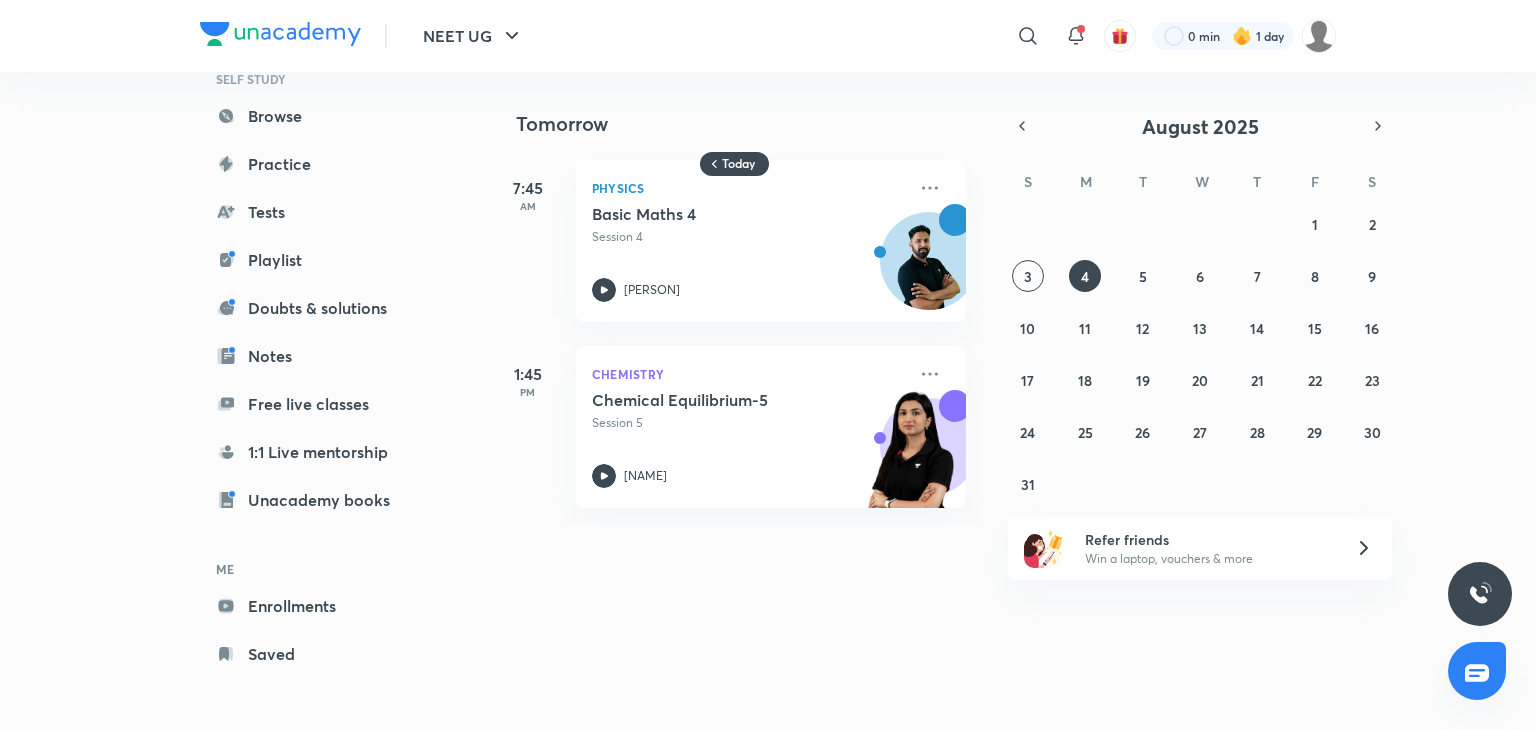 scroll, scrollTop: 0, scrollLeft: 0, axis: both 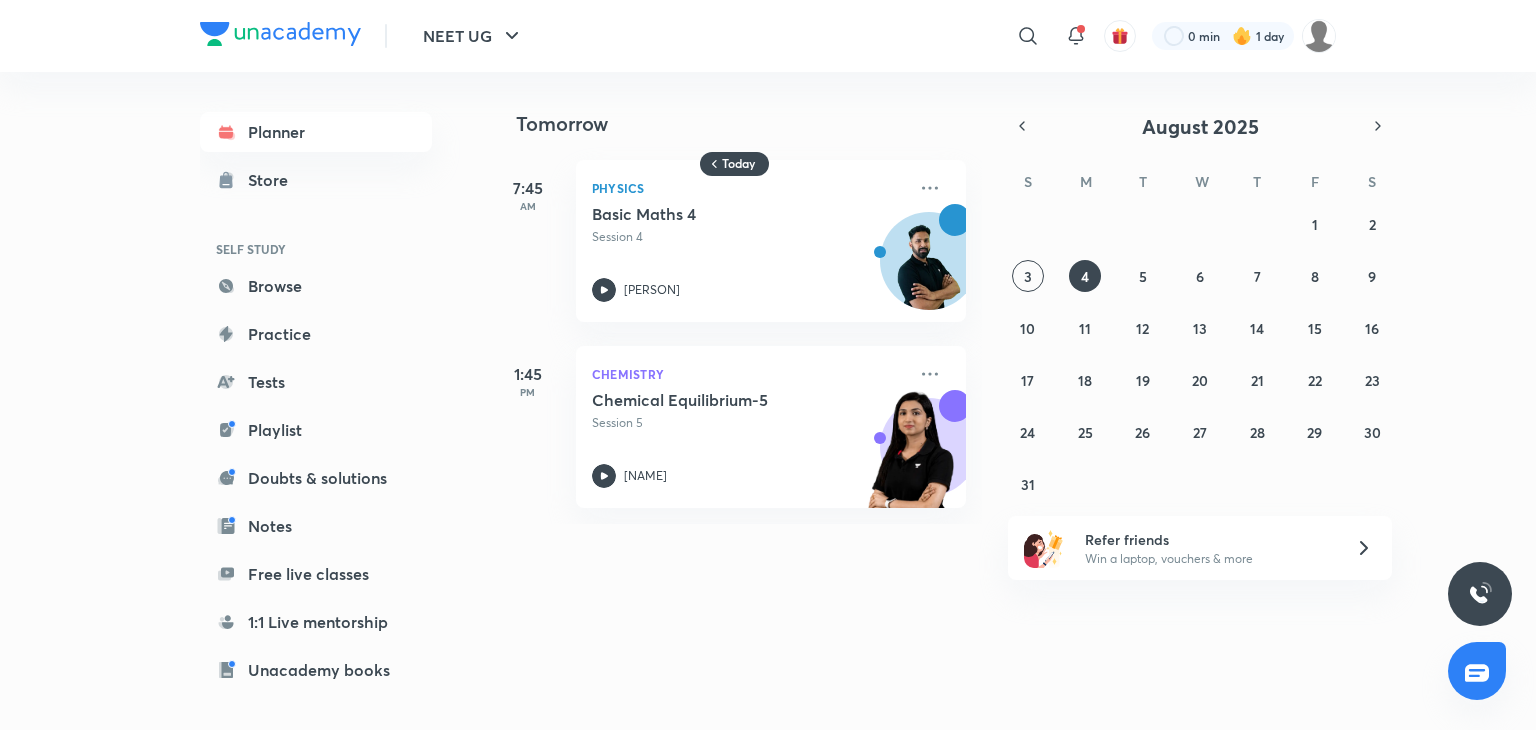 type 